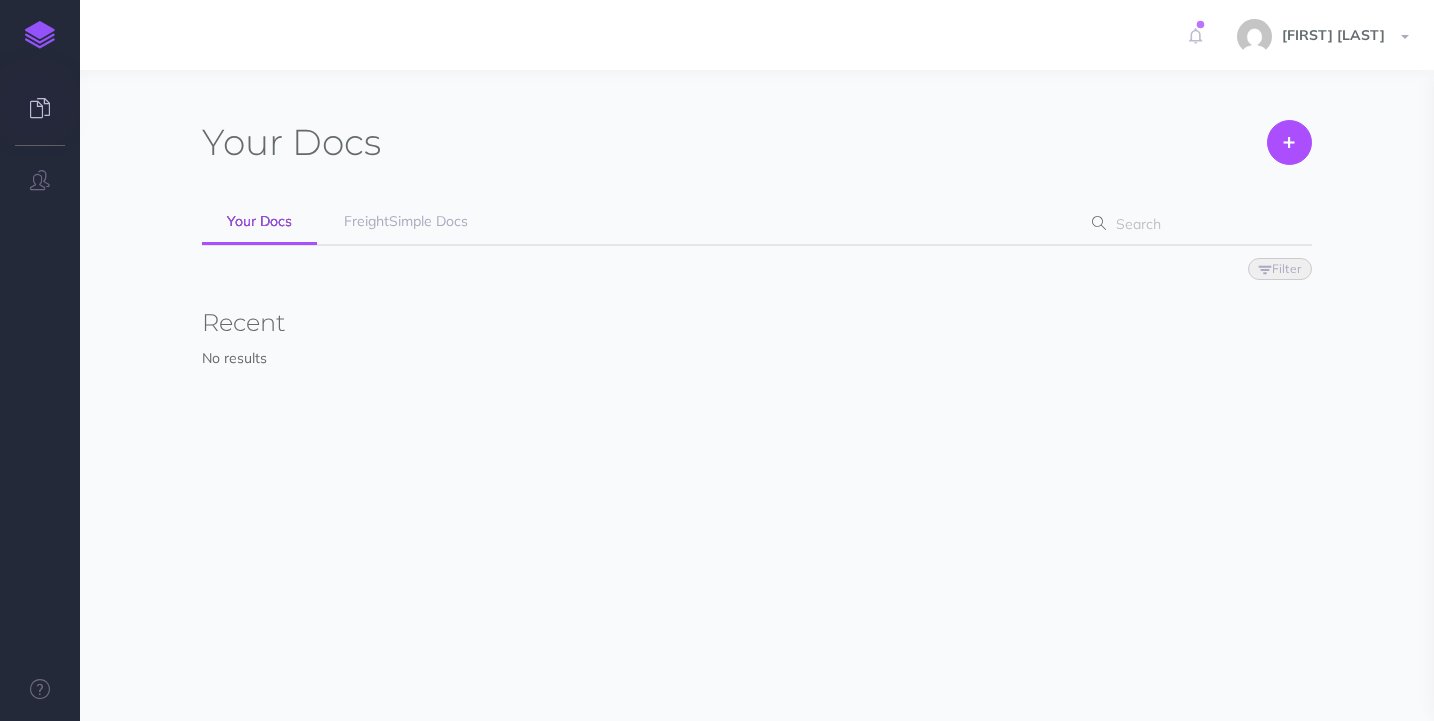 scroll, scrollTop: 0, scrollLeft: 0, axis: both 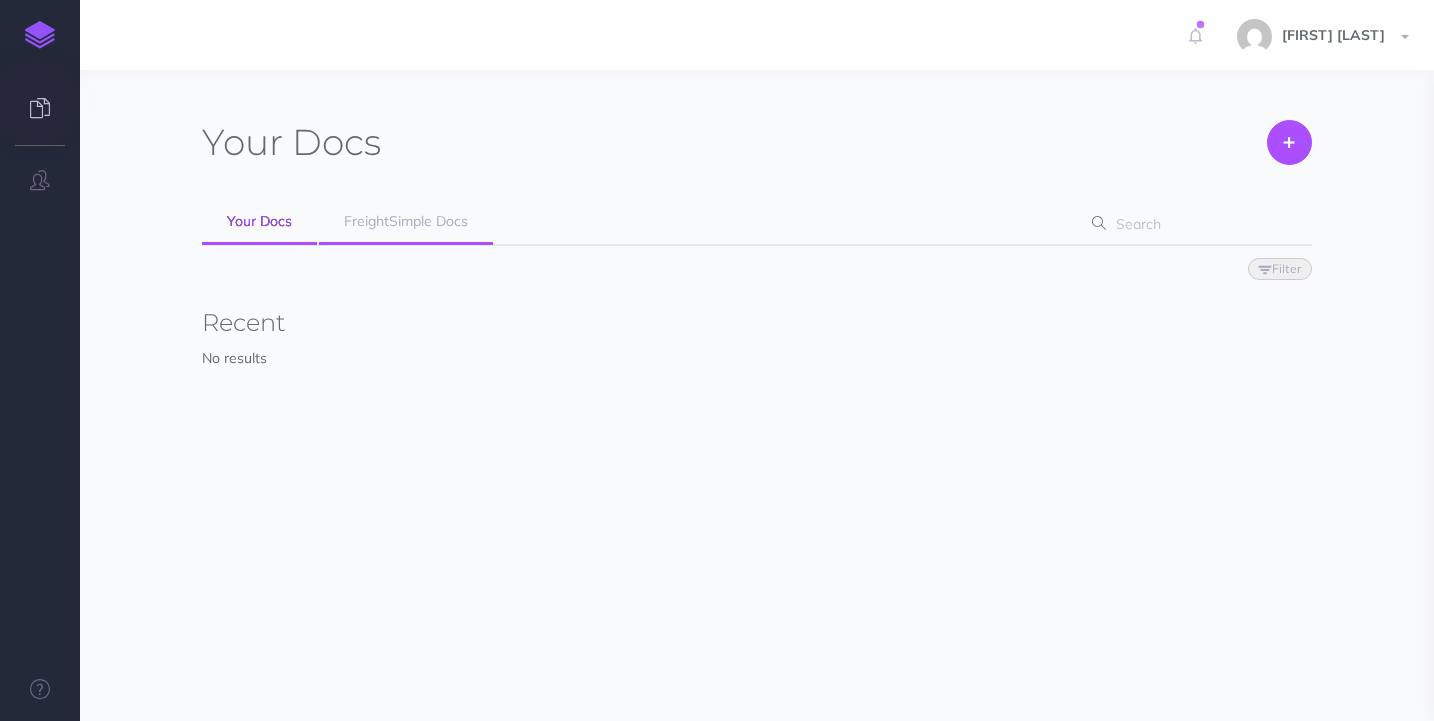 click on "FreightSimple Docs" at bounding box center (406, 221) 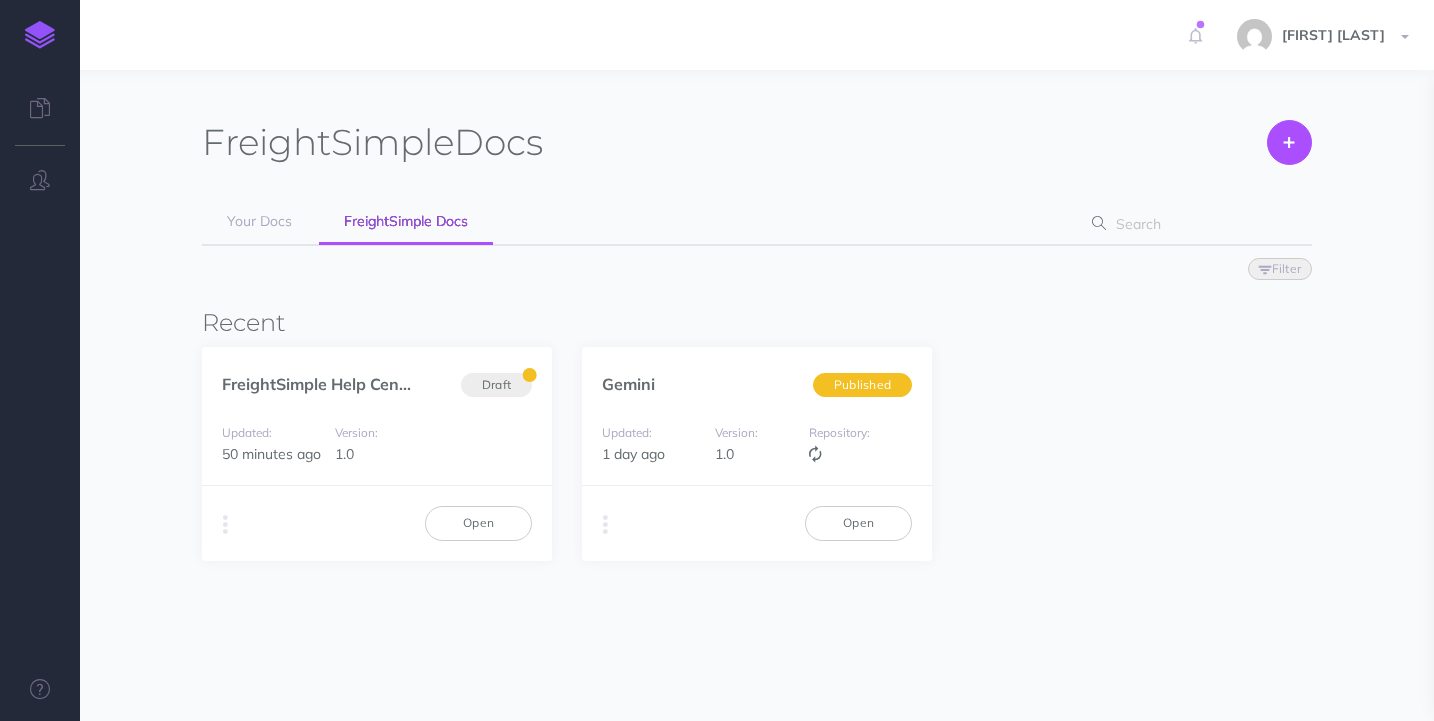 scroll, scrollTop: 0, scrollLeft: 0, axis: both 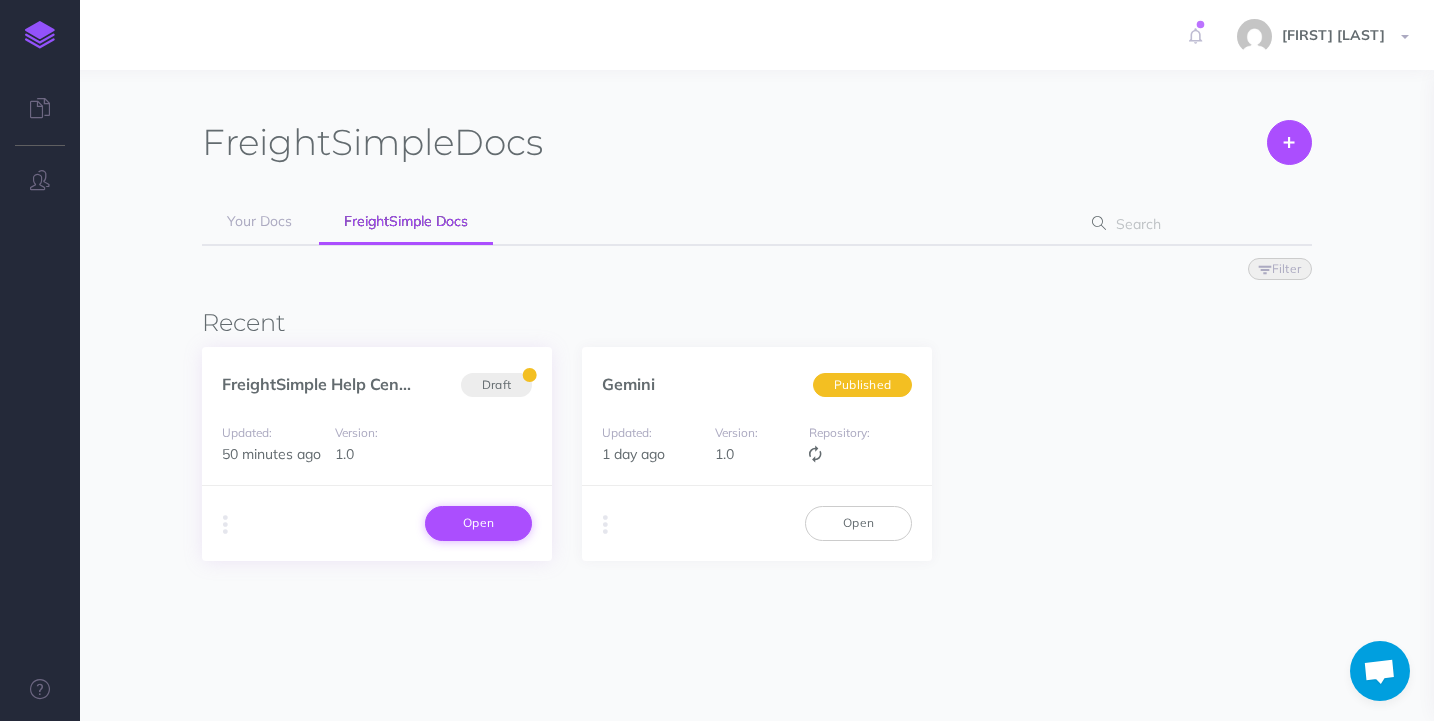 click on "Open" at bounding box center (478, 523) 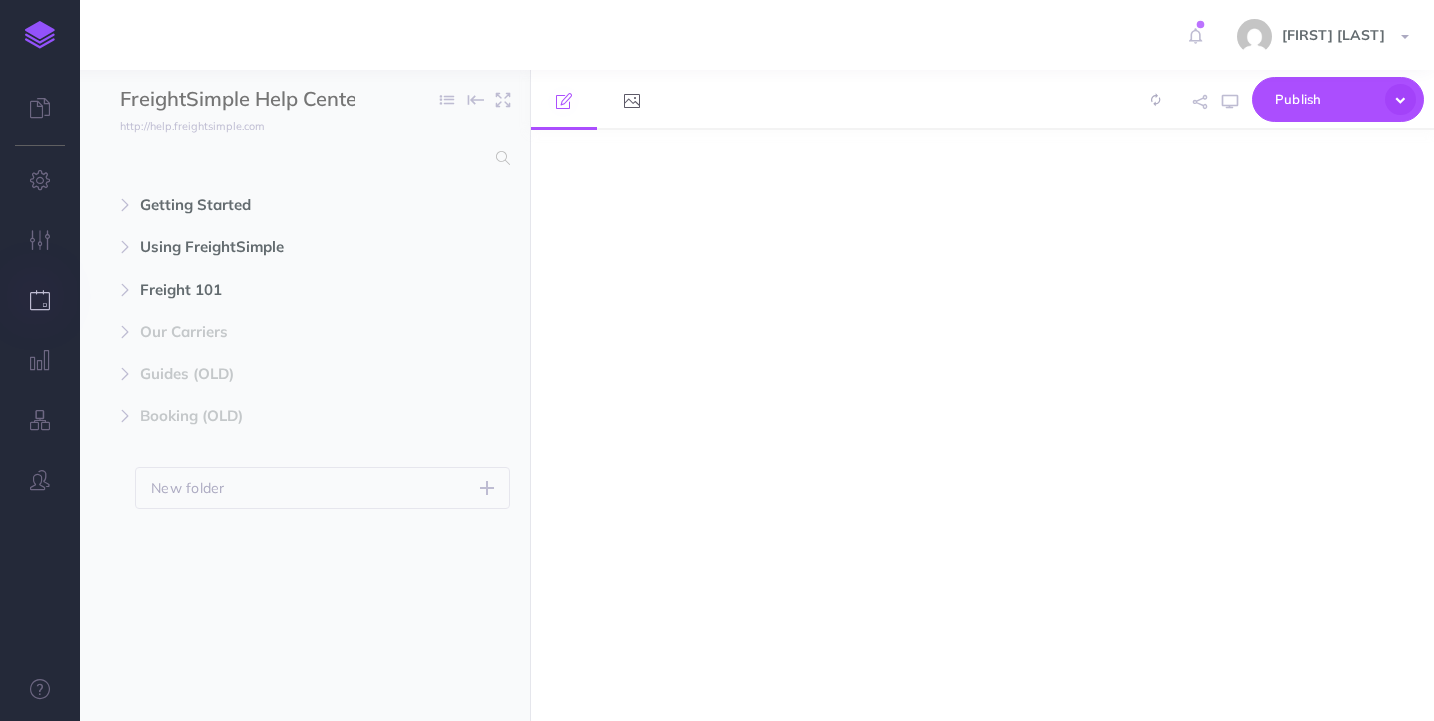 scroll, scrollTop: 0, scrollLeft: 0, axis: both 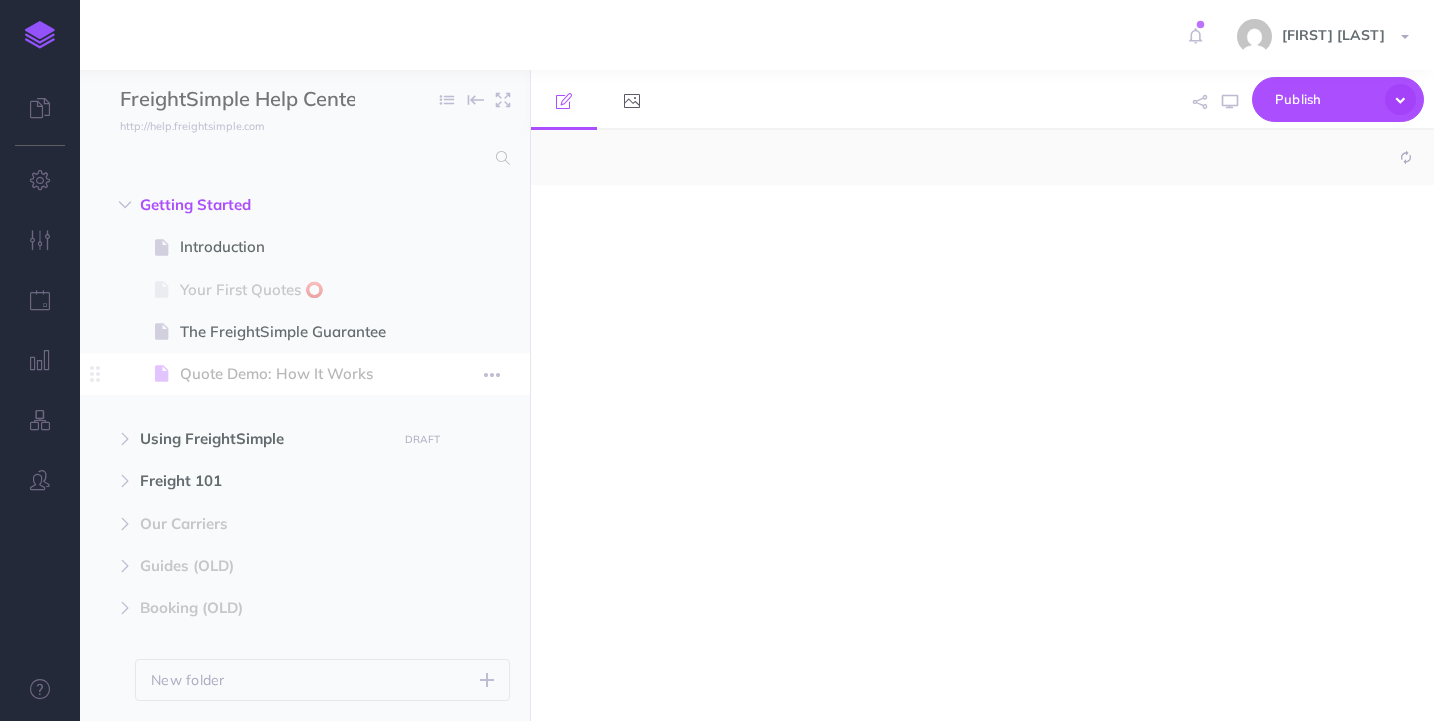 select on "null" 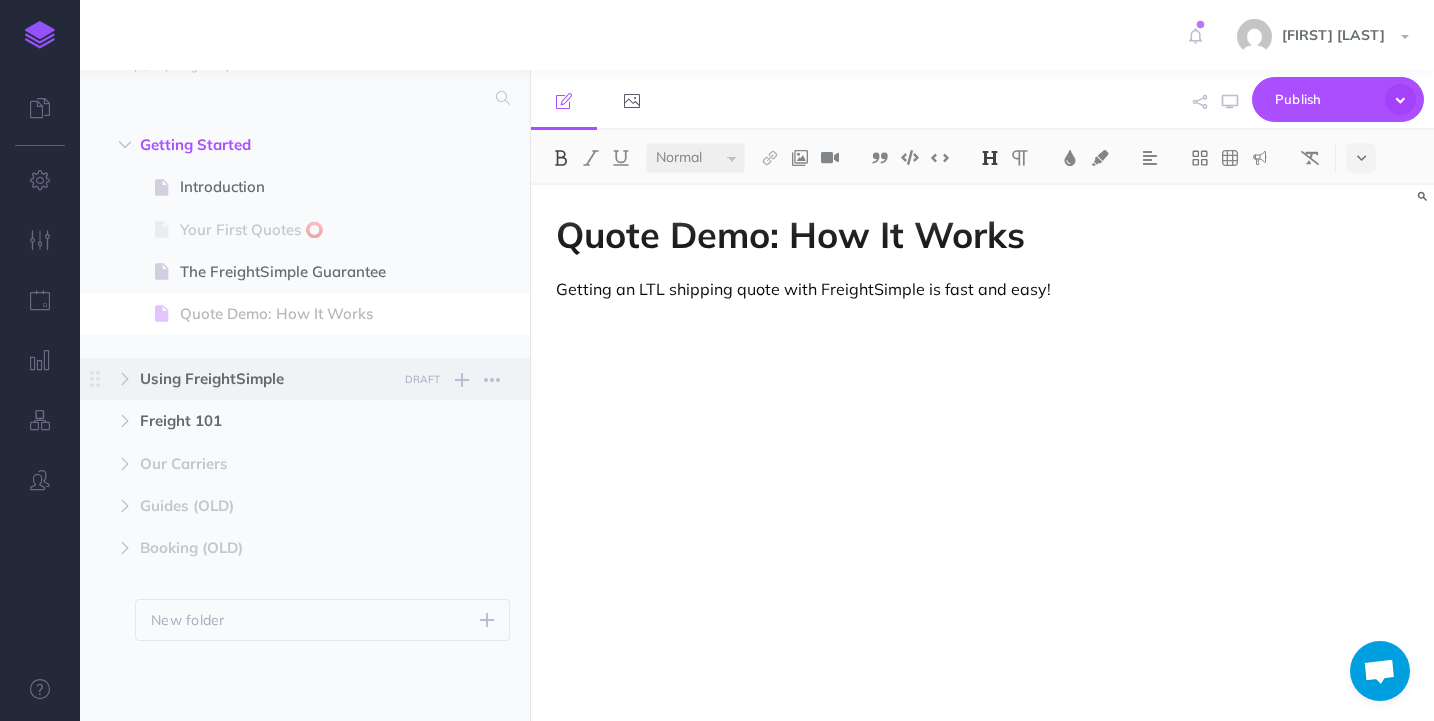 scroll, scrollTop: 60, scrollLeft: 0, axis: vertical 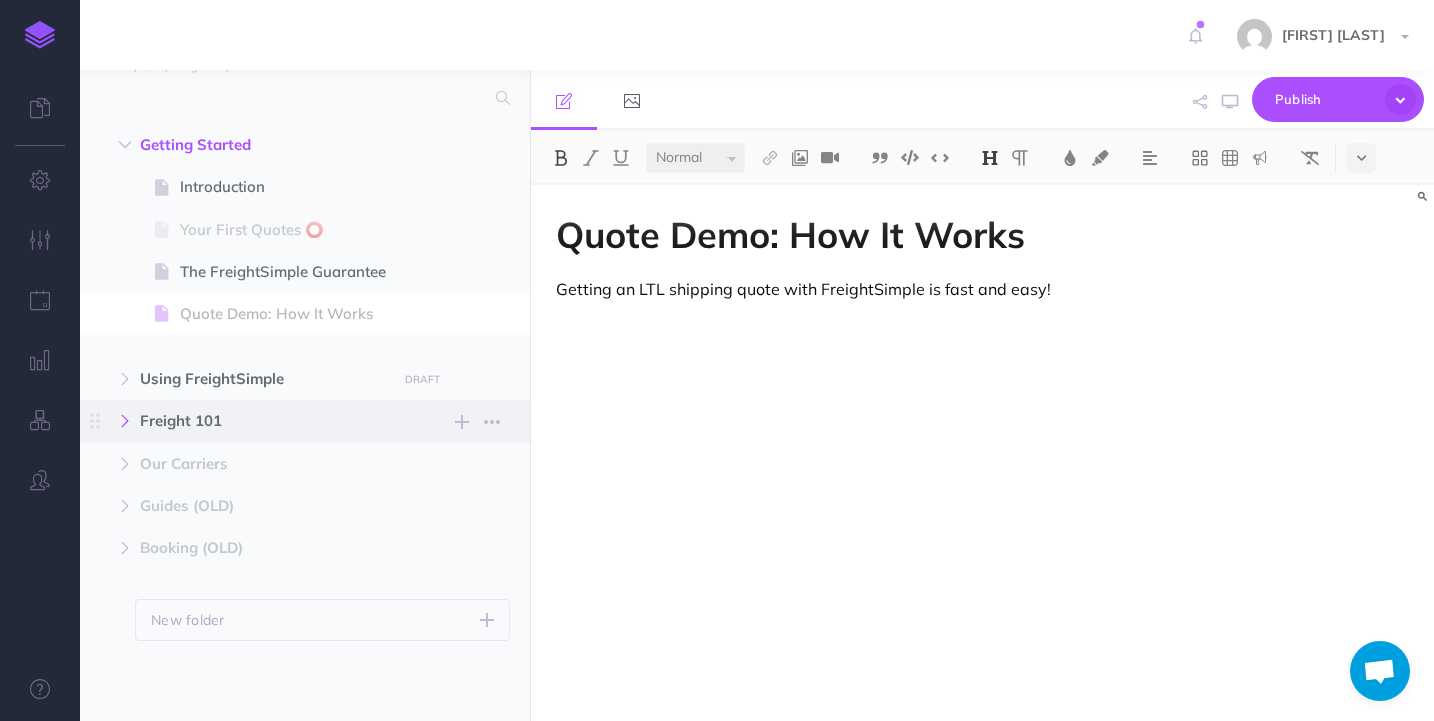 click at bounding box center [125, 421] 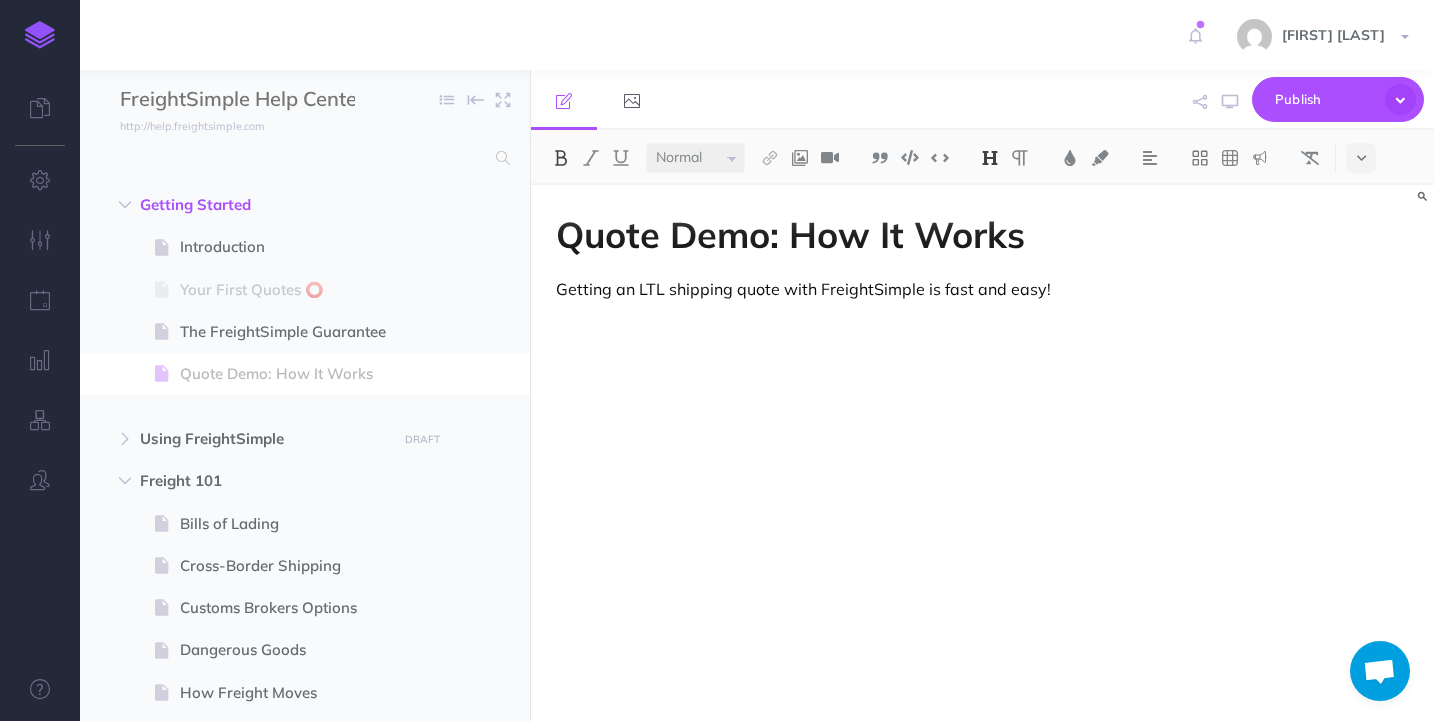 scroll, scrollTop: 0, scrollLeft: 0, axis: both 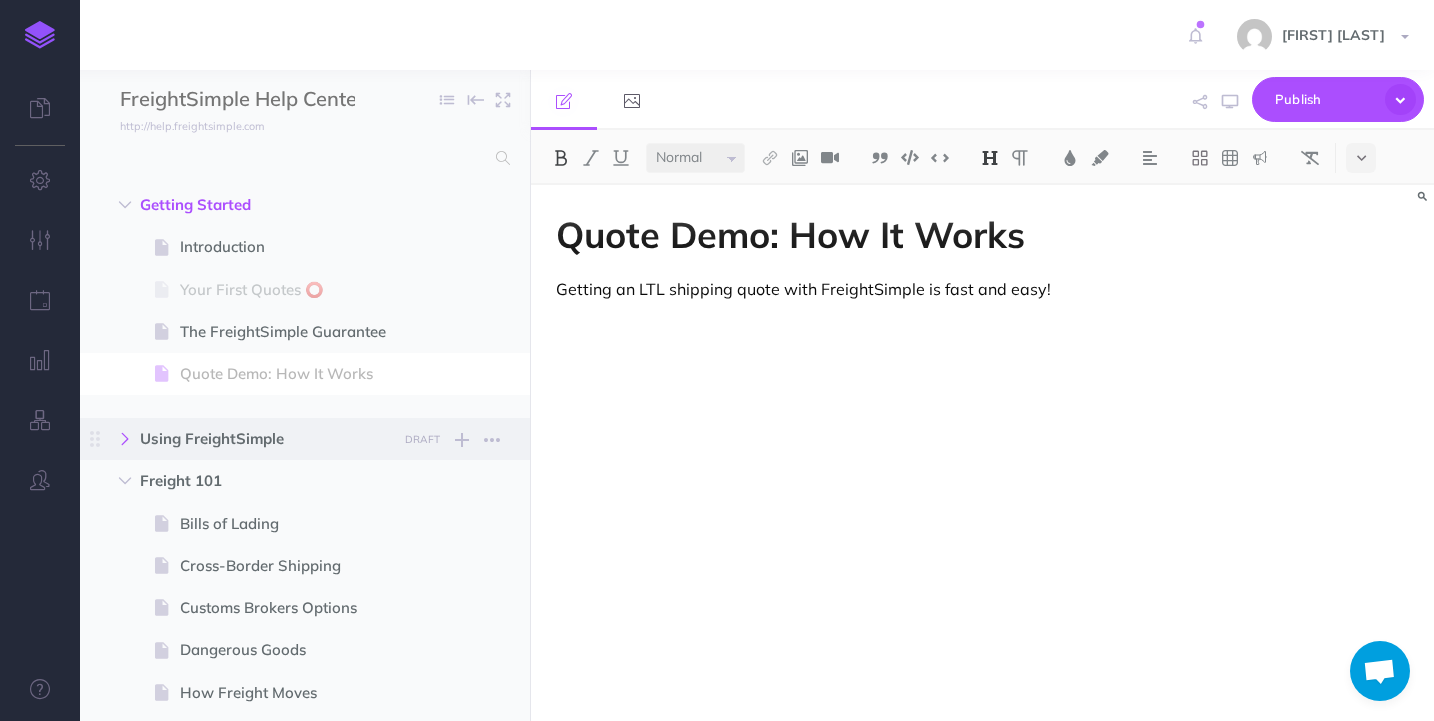 click at bounding box center (125, 439) 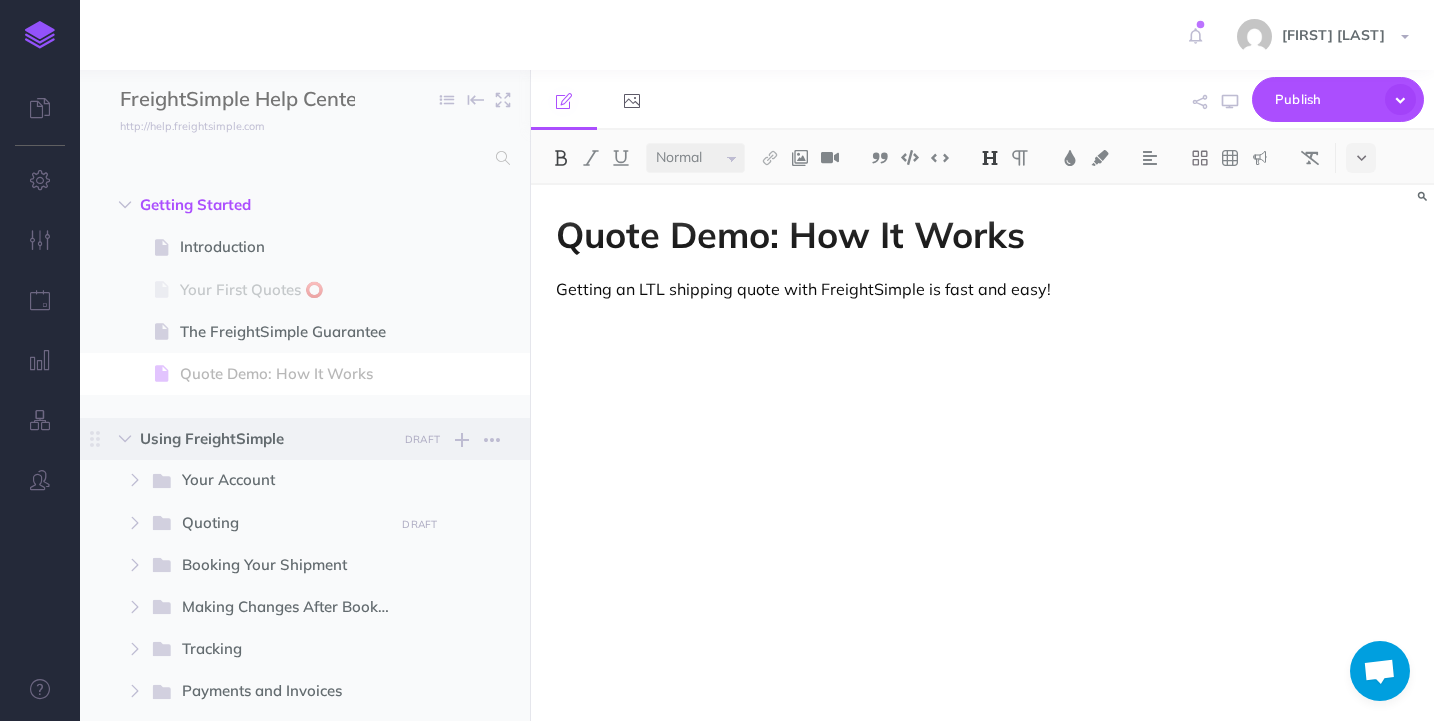 scroll, scrollTop: 25, scrollLeft: 0, axis: vertical 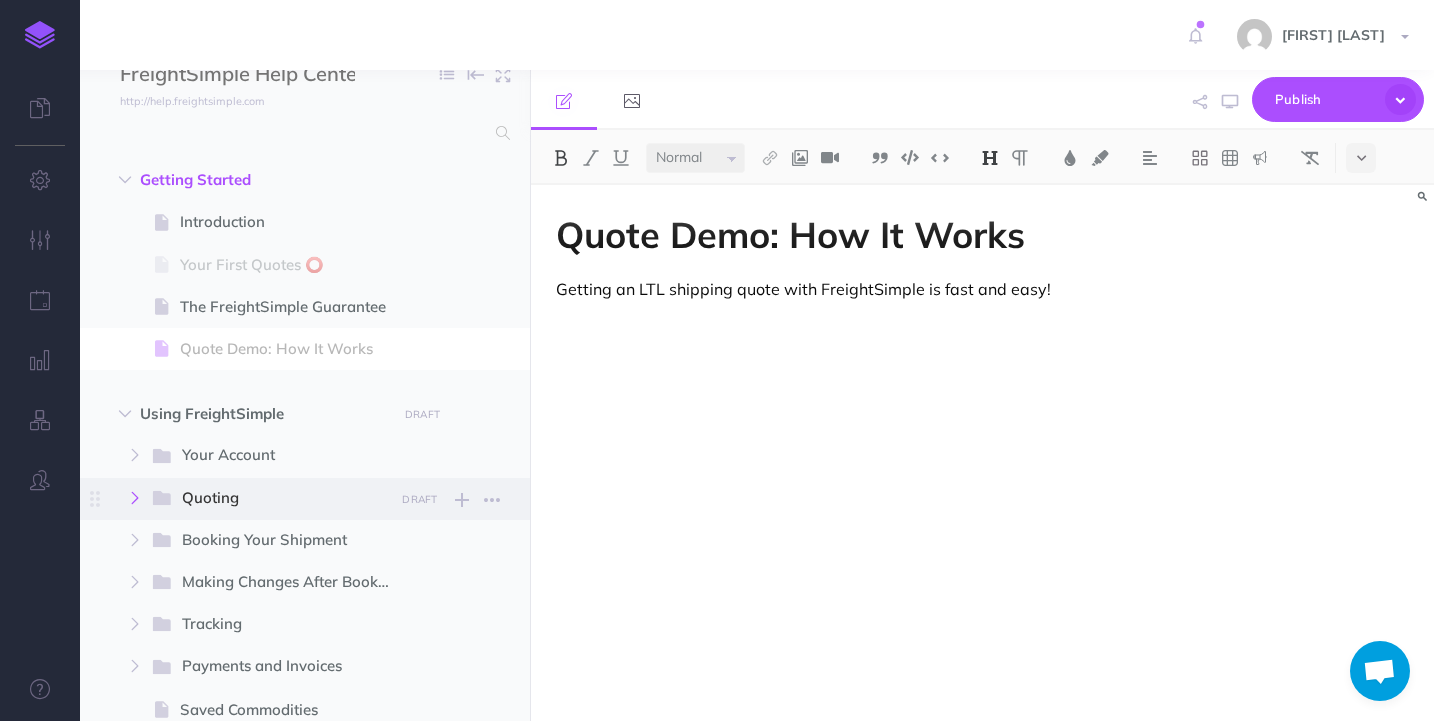 click at bounding box center [135, 498] 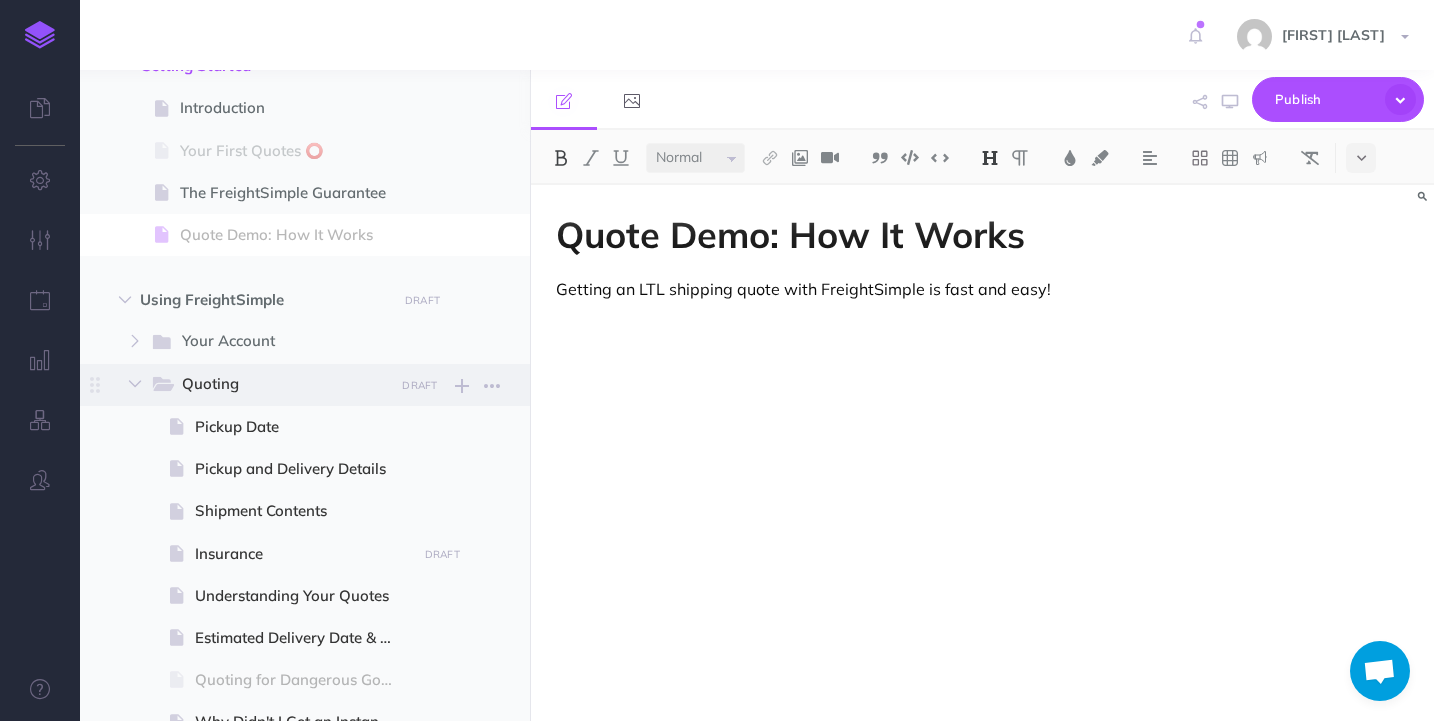 scroll, scrollTop: 195, scrollLeft: 0, axis: vertical 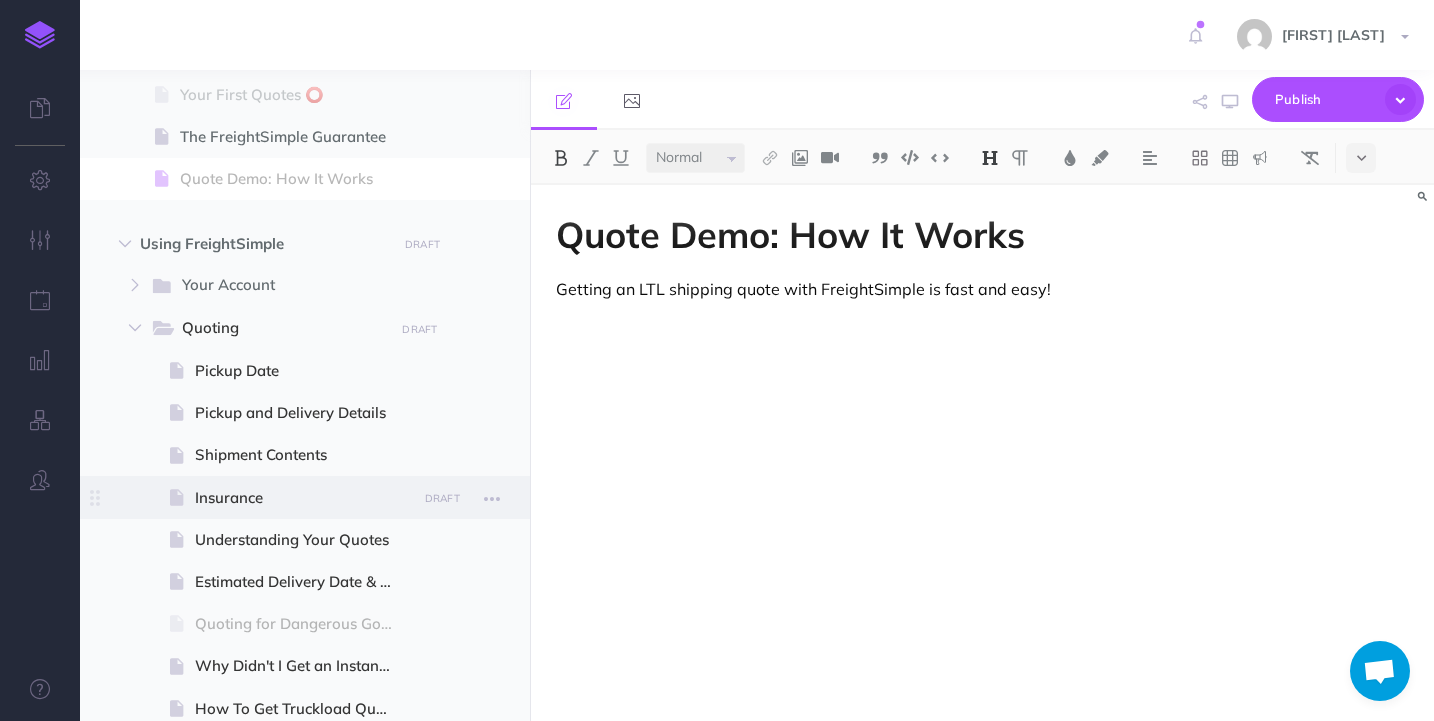 click at bounding box center [305, 497] 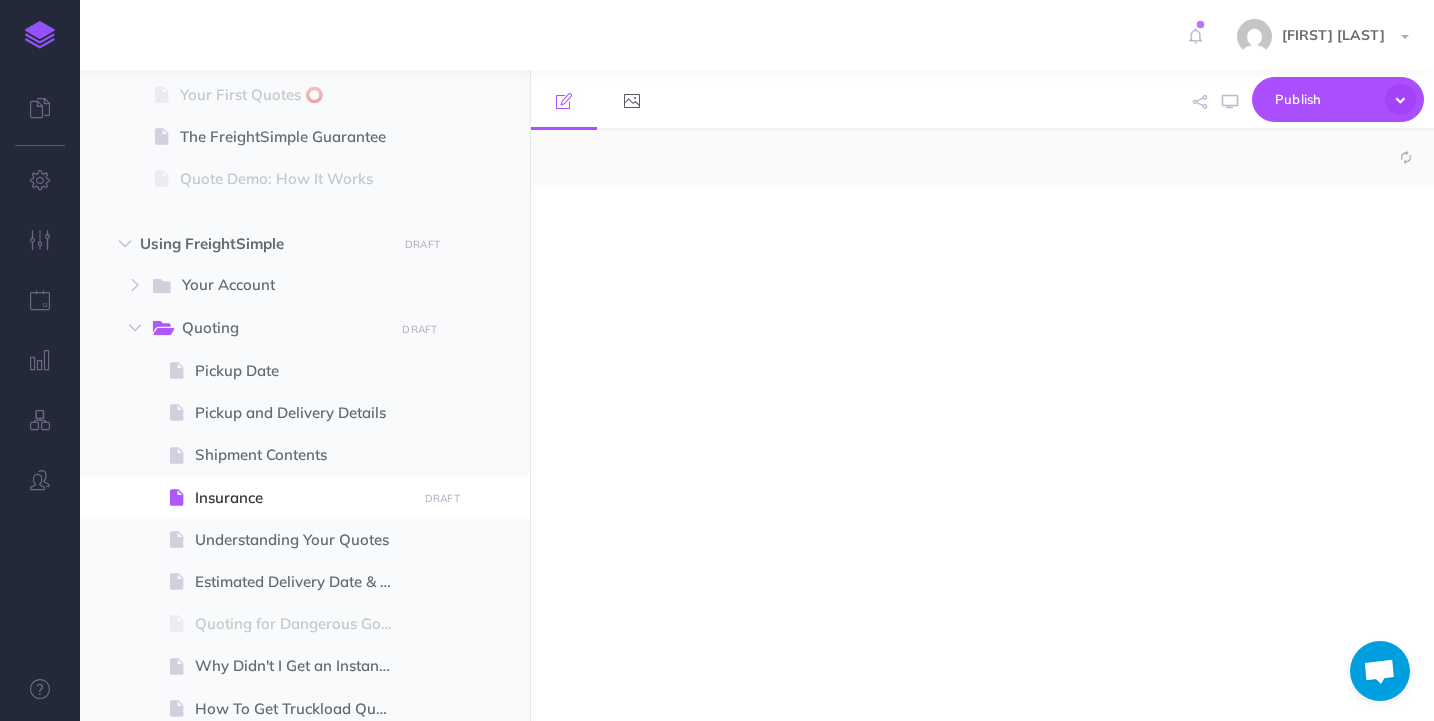 select on "null" 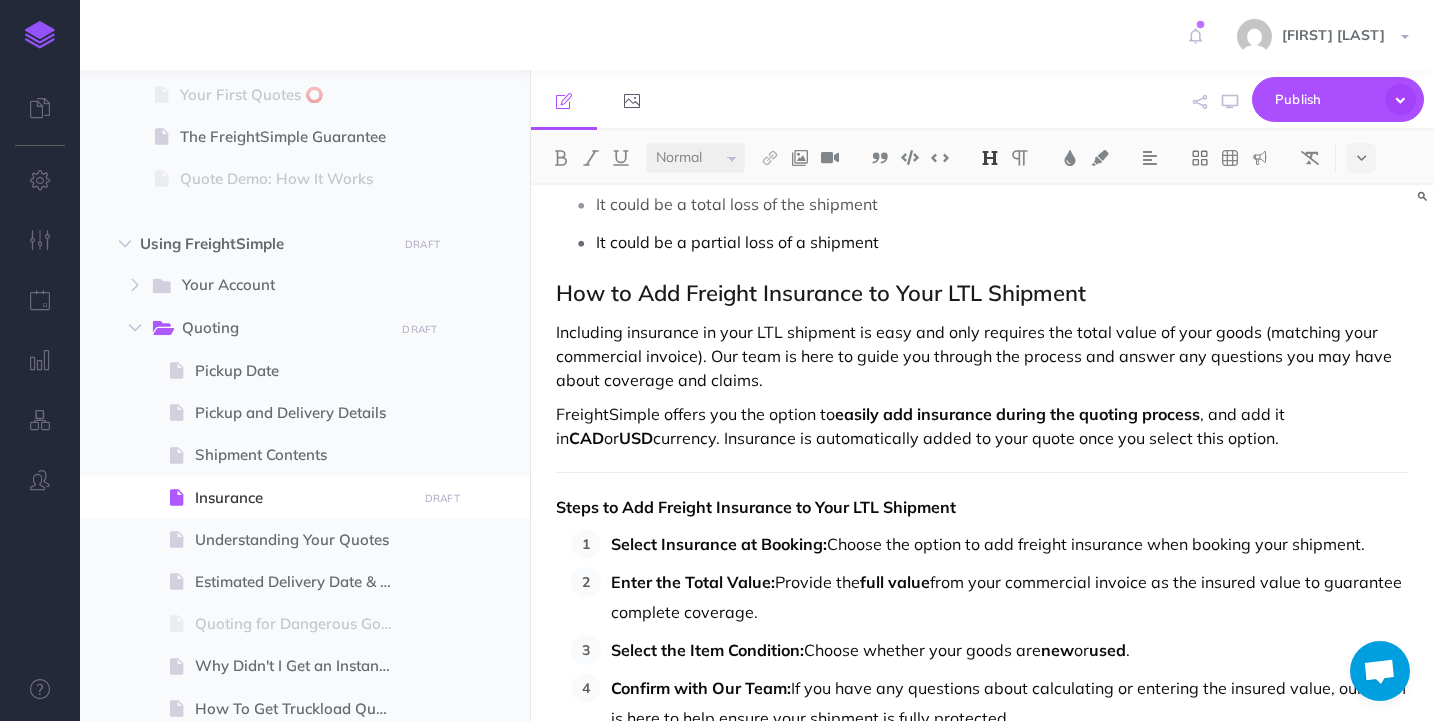 scroll, scrollTop: 567, scrollLeft: 0, axis: vertical 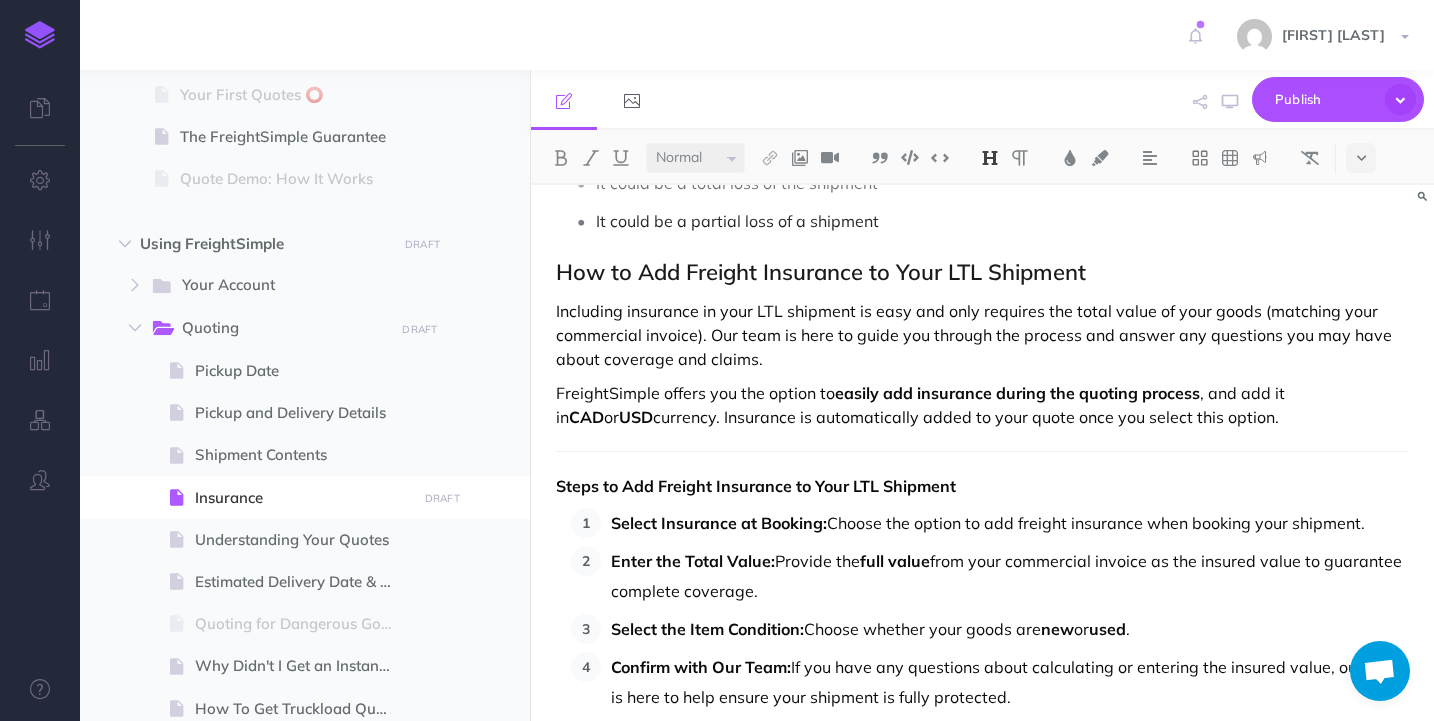 click on "USD" at bounding box center (636, 417) 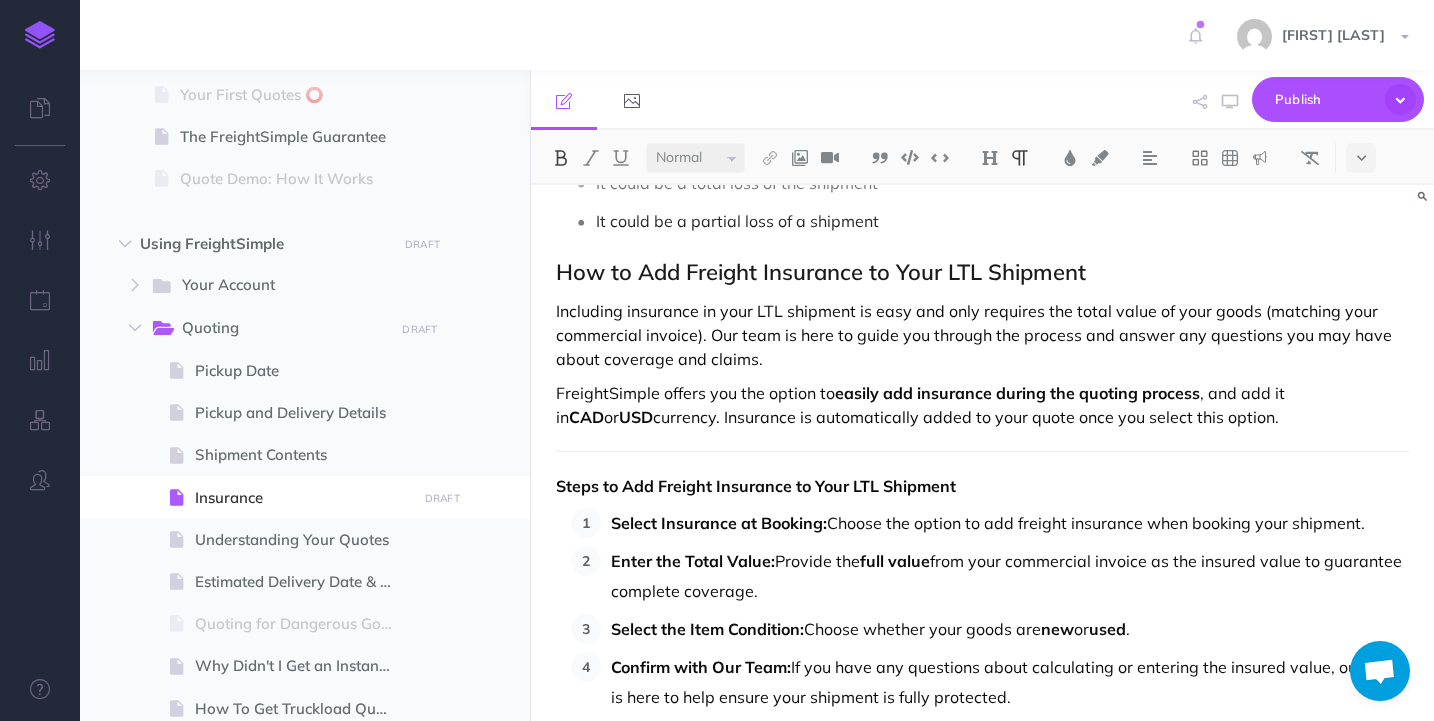 type 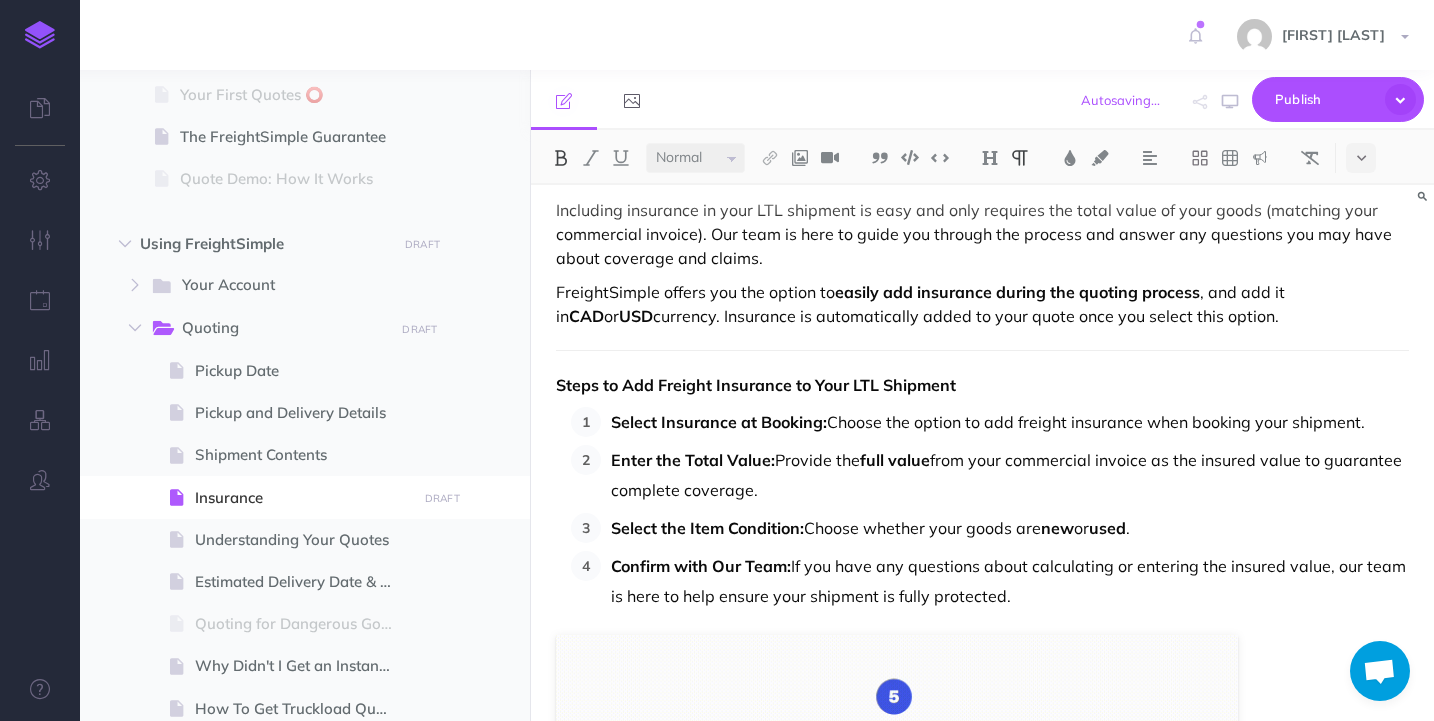 scroll, scrollTop: 681, scrollLeft: 0, axis: vertical 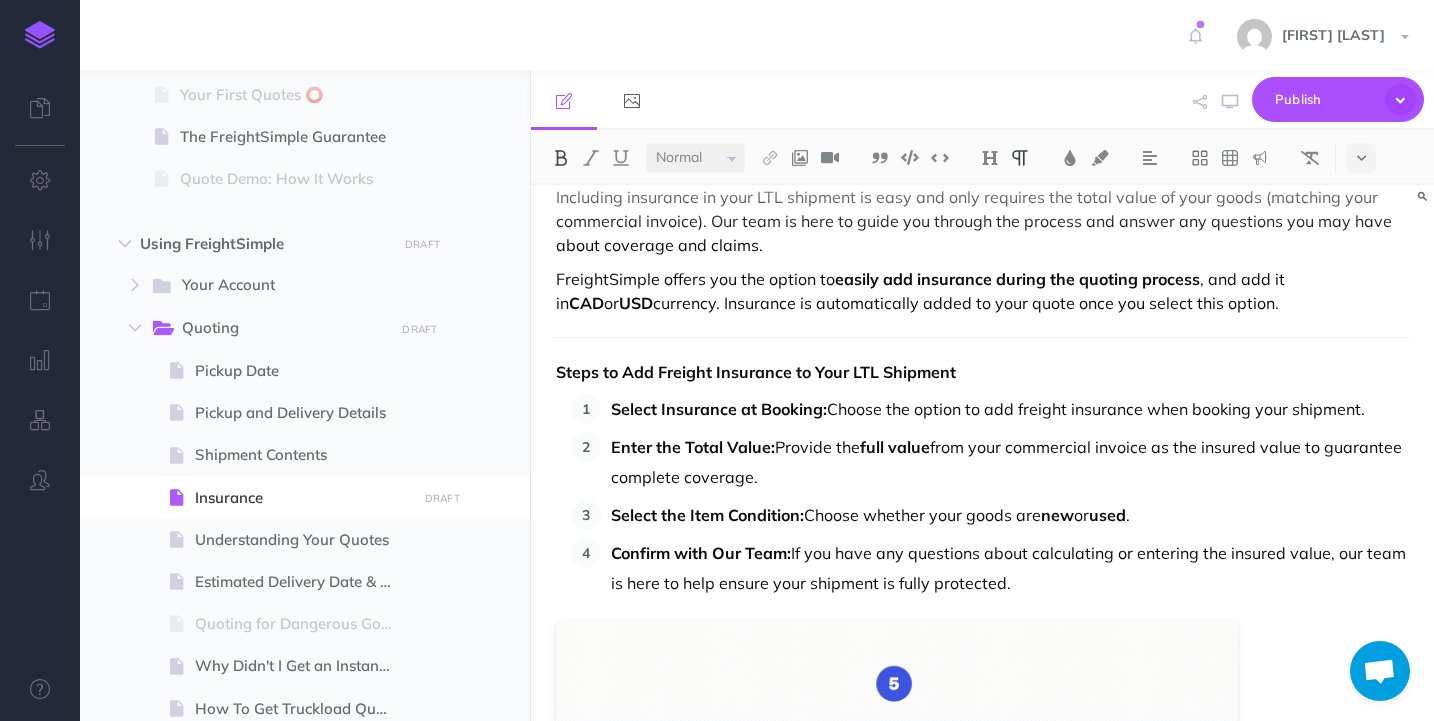 click on "FreightSimple offers you the option to  easily   add insurance during the quoting process , and add it in  CAD  or  USD  currency. Insurance is automatically added to your quote once you select this option." at bounding box center (982, 291) 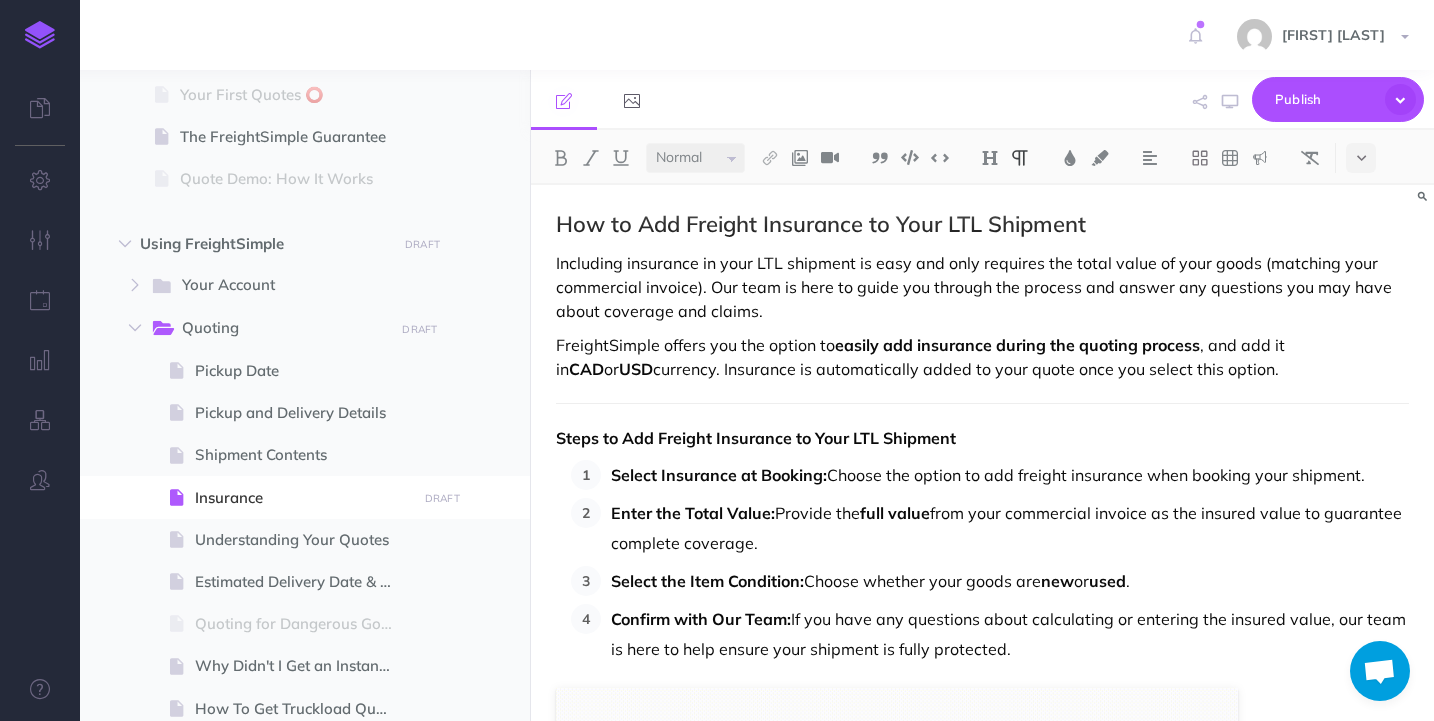 scroll, scrollTop: 617, scrollLeft: 0, axis: vertical 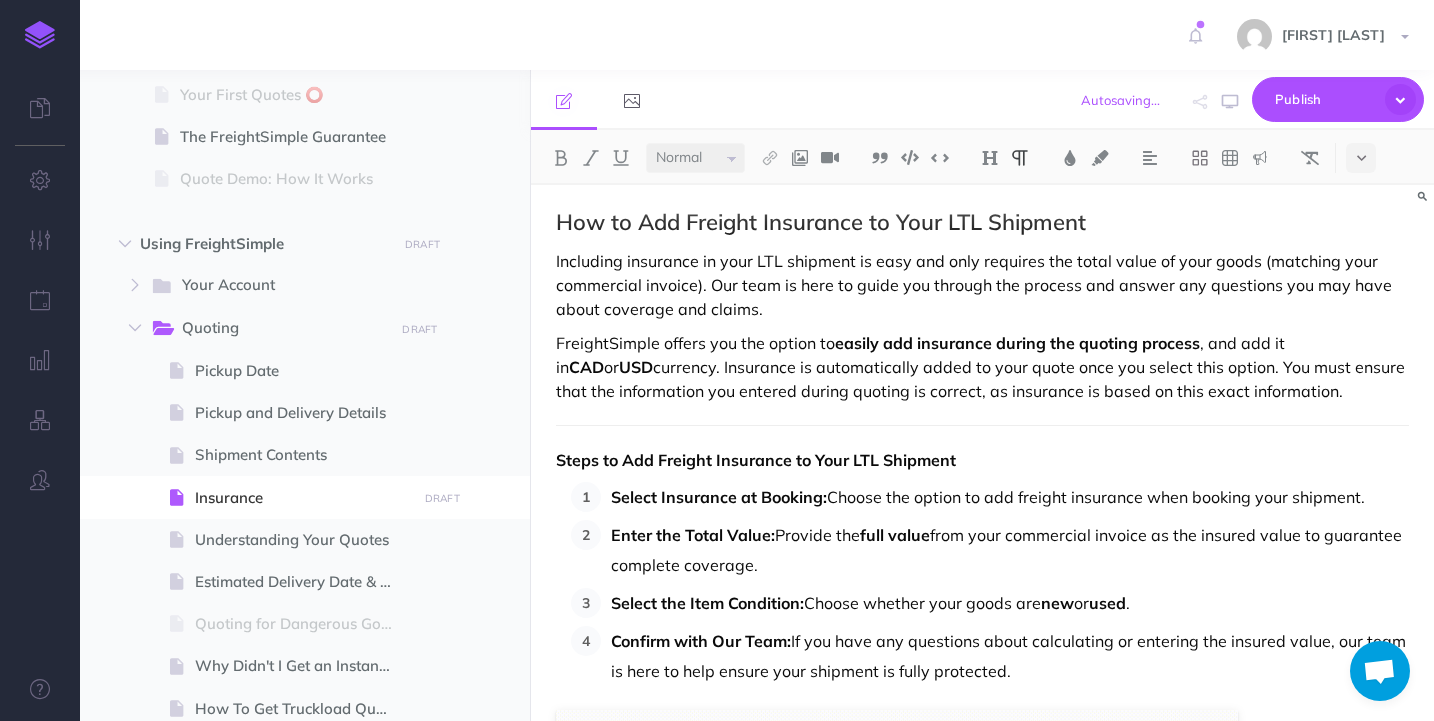 click on "FreightSimple offers you the option to  easily   add insurance during the quoting process , and add it in  CAD  or  USD  currency. Insurance is automatically added to your quote once you select this option. You must ensure that the information you entered during quoting is correct, as insurance is based on this exact information." at bounding box center [982, 367] 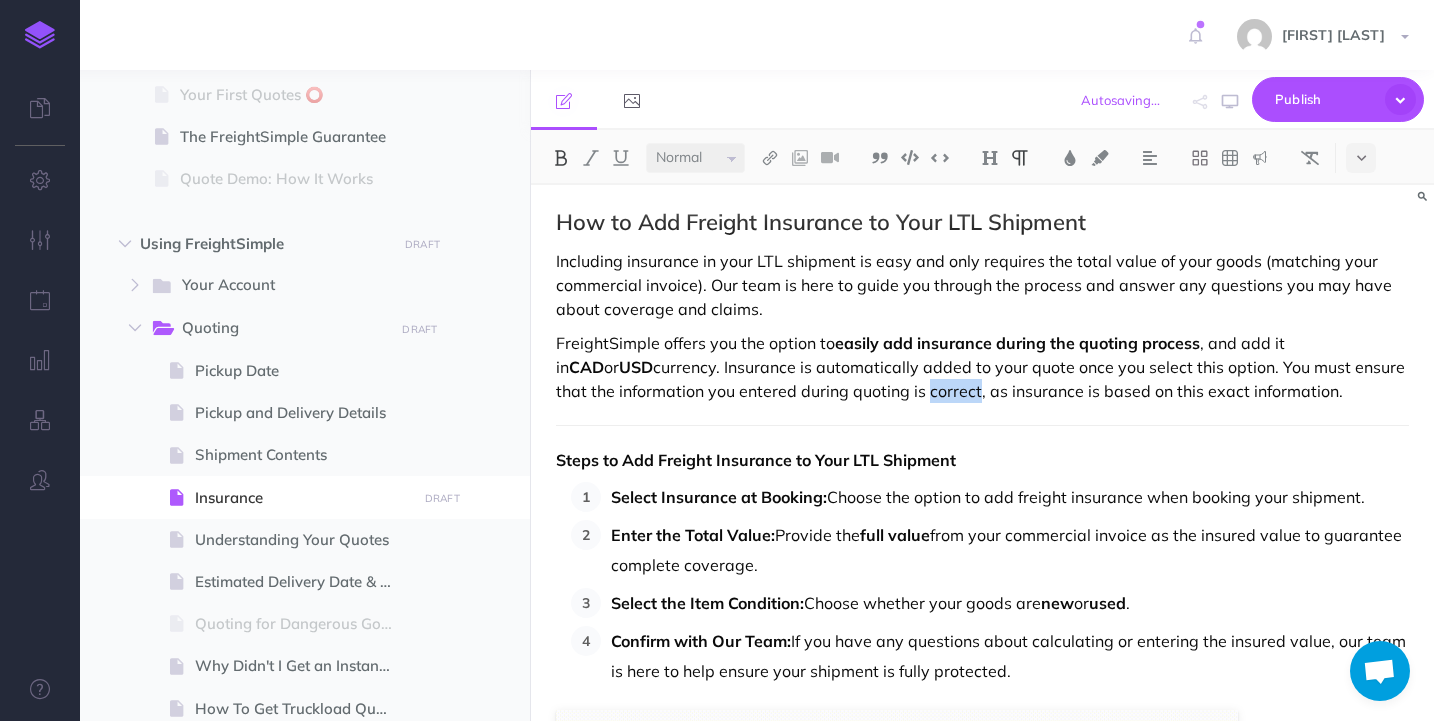 click at bounding box center [561, 158] 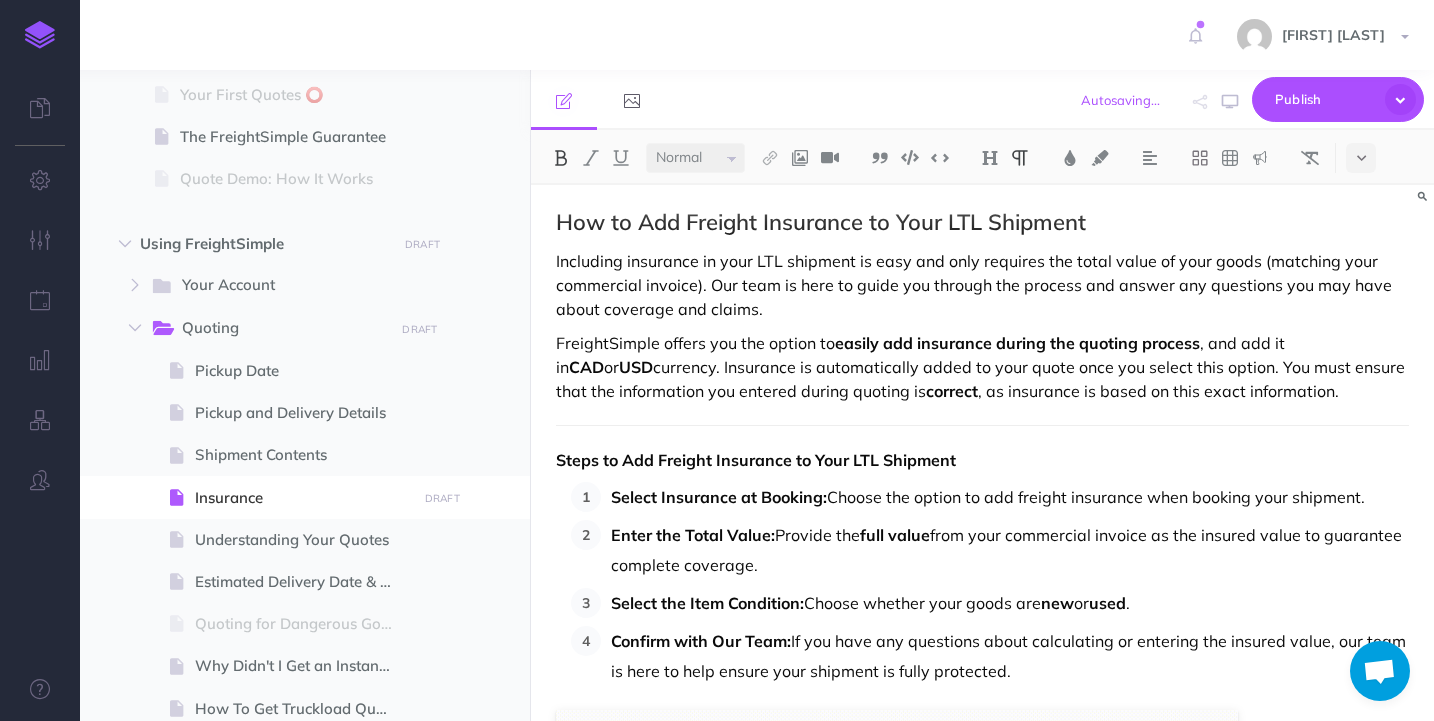 click on "Insurance LTL shipping typically involves multiple handoffs, transfers, and shared truck space. This increased handling elevates the risk of accidental damage, loss, or theft. With freight insurance, you’re not just insuring against unforeseen mishaps—you’re also securing peace of mind that your financial investment in your shipment is protected. Insurance cost is  1% of the value  you’re insuring  (minimum $60).   Coverage Gaps in Carrier Liability Standard carrier liability is often limited and may not cover the full value of your shipment in the event of loss or damage ( usually $2 per lb).  In the event of a claim, if successful, the carrier will pay out a maximum of $2 per lb for your goods. There are many exclusions to this. Freight insurance fills this gap, covering the total value of your shipment, so you don’t lose out financially. Adding insurance helps  protect your shipment in the event of a claim This could be obvious damage on delivery It could be damage that was discovered later" at bounding box center (982, 1562) 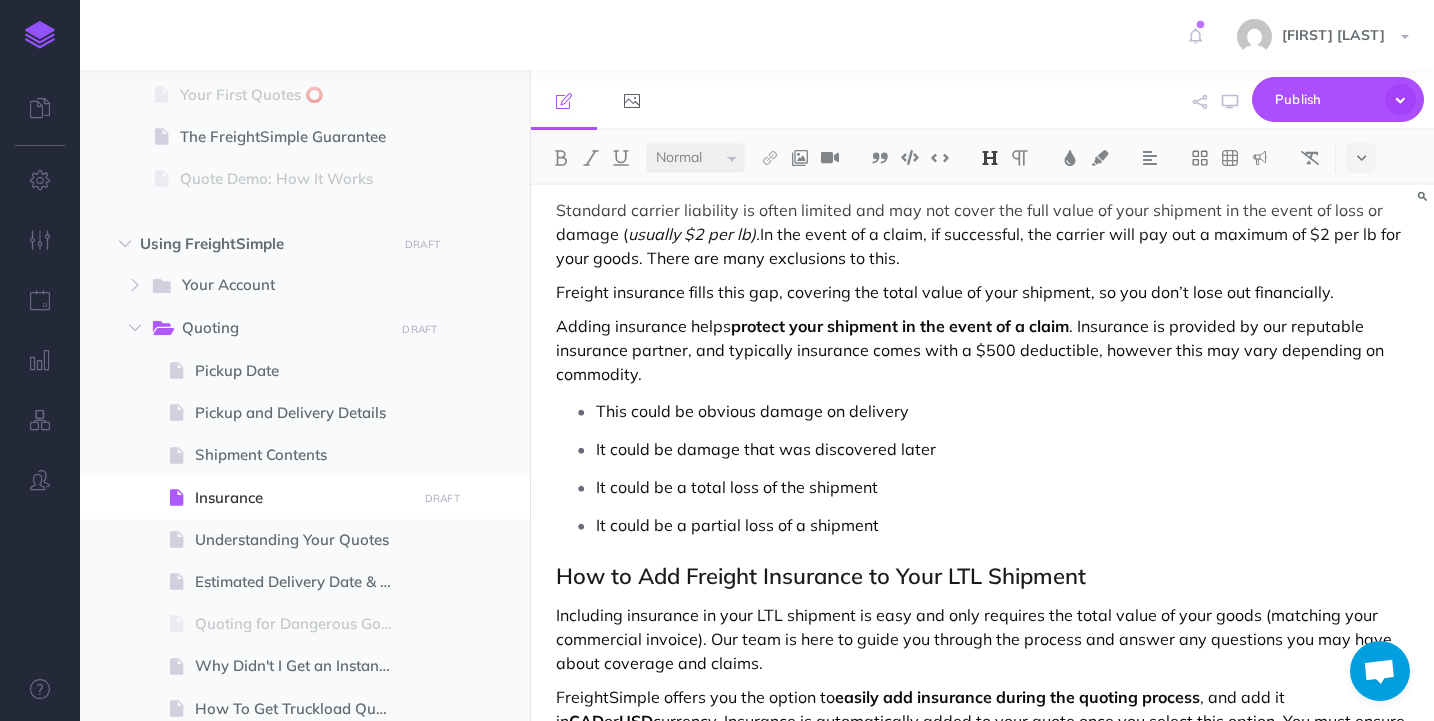 scroll, scrollTop: 259, scrollLeft: 0, axis: vertical 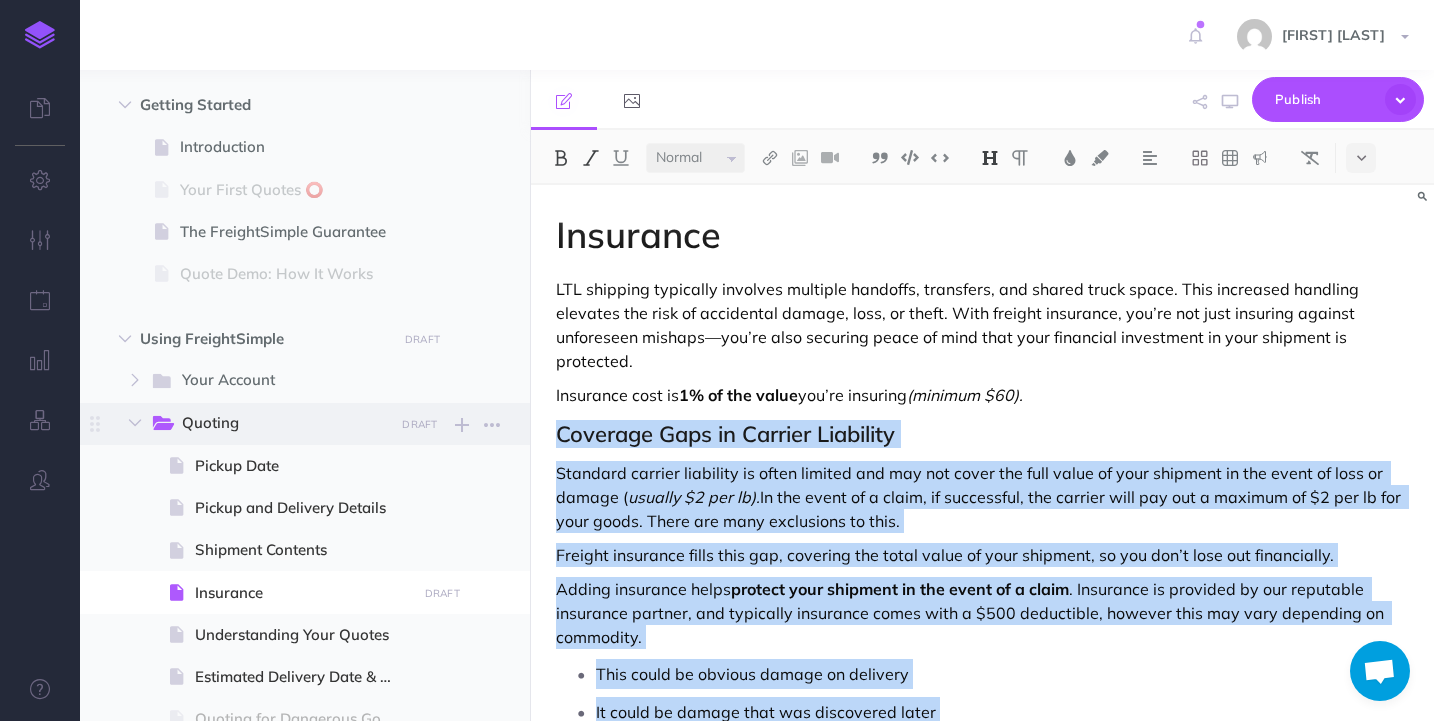 drag, startPoint x: 891, startPoint y: 535, endPoint x: 504, endPoint y: 438, distance: 398.9712 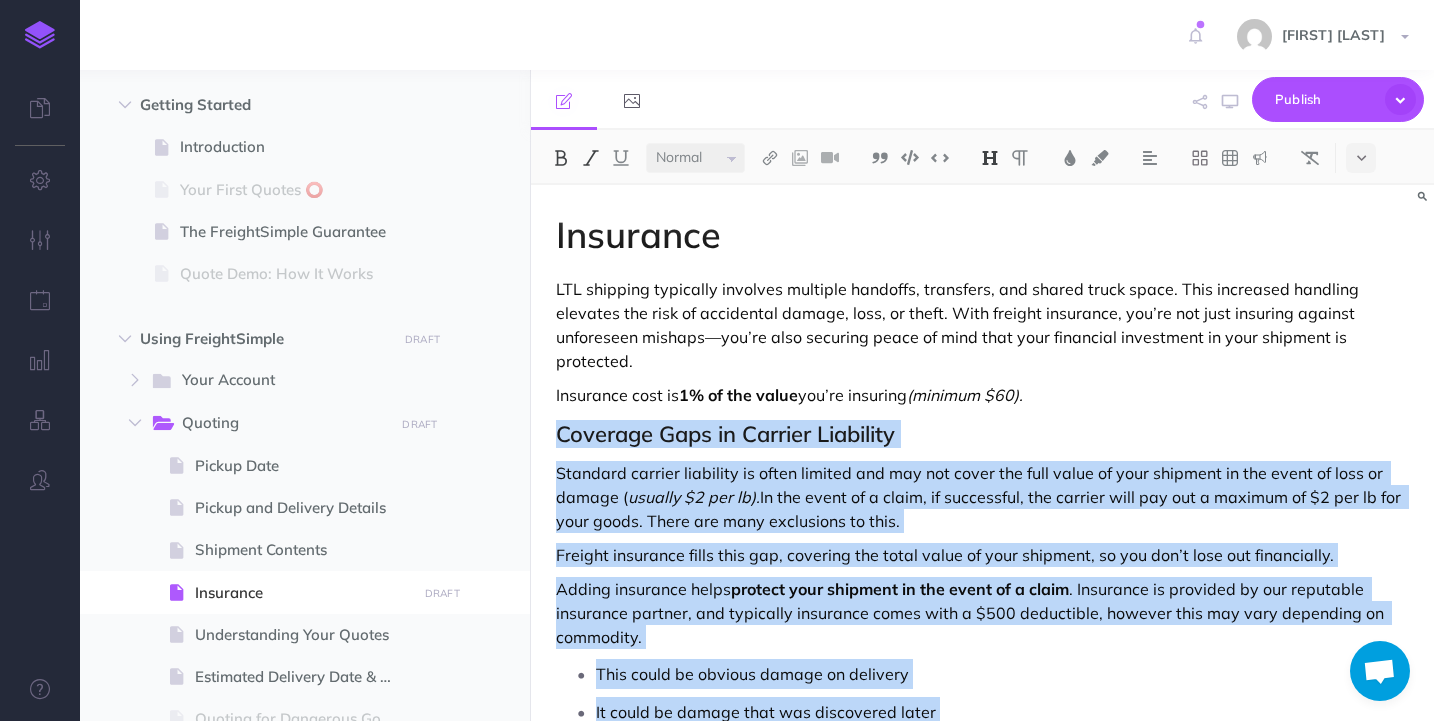 click on "Standard carrier liability is often limited and may not cover the full value of your shipment in the event of loss or damage ( usually $2 per lb).  In the event of a claim, if successful, the carrier will pay out a maximum of $2 per lb for your goods. There are many exclusions to this." at bounding box center [982, 497] 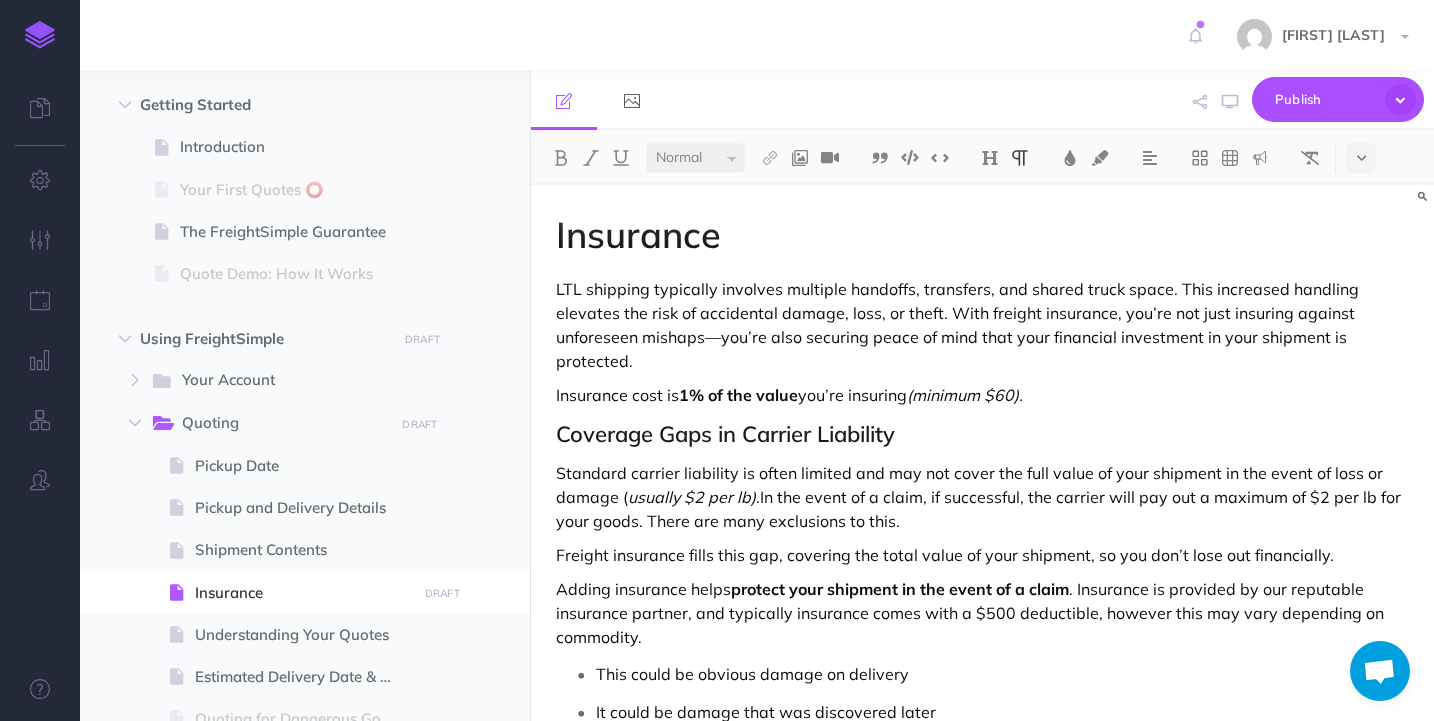 click on "Standard carrier liability is often limited and may not cover the full value of your shipment in the event of loss or damage ( usually $2 per lb).  In the event of a claim, if successful, the carrier will pay out a maximum of $2 per lb for your goods. There are many exclusions to this." at bounding box center [982, 497] 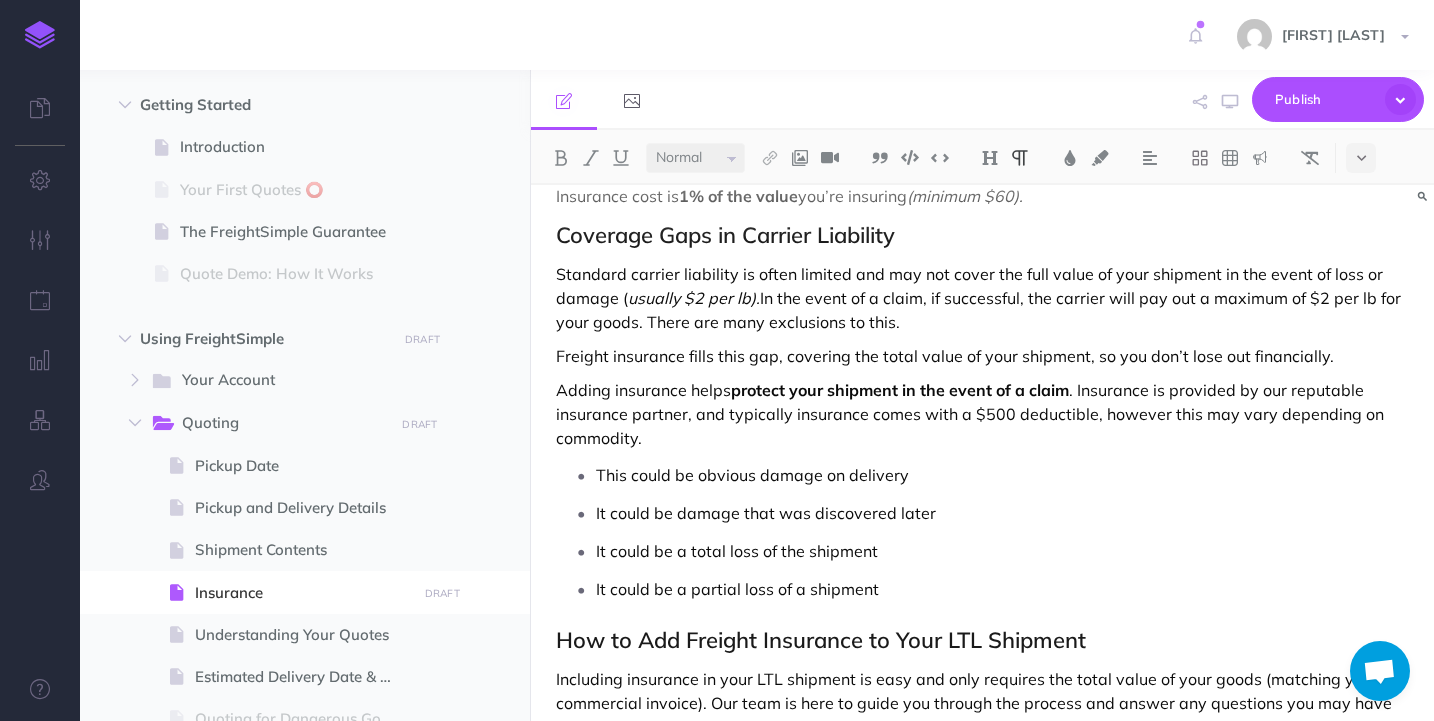 scroll, scrollTop: 200, scrollLeft: 0, axis: vertical 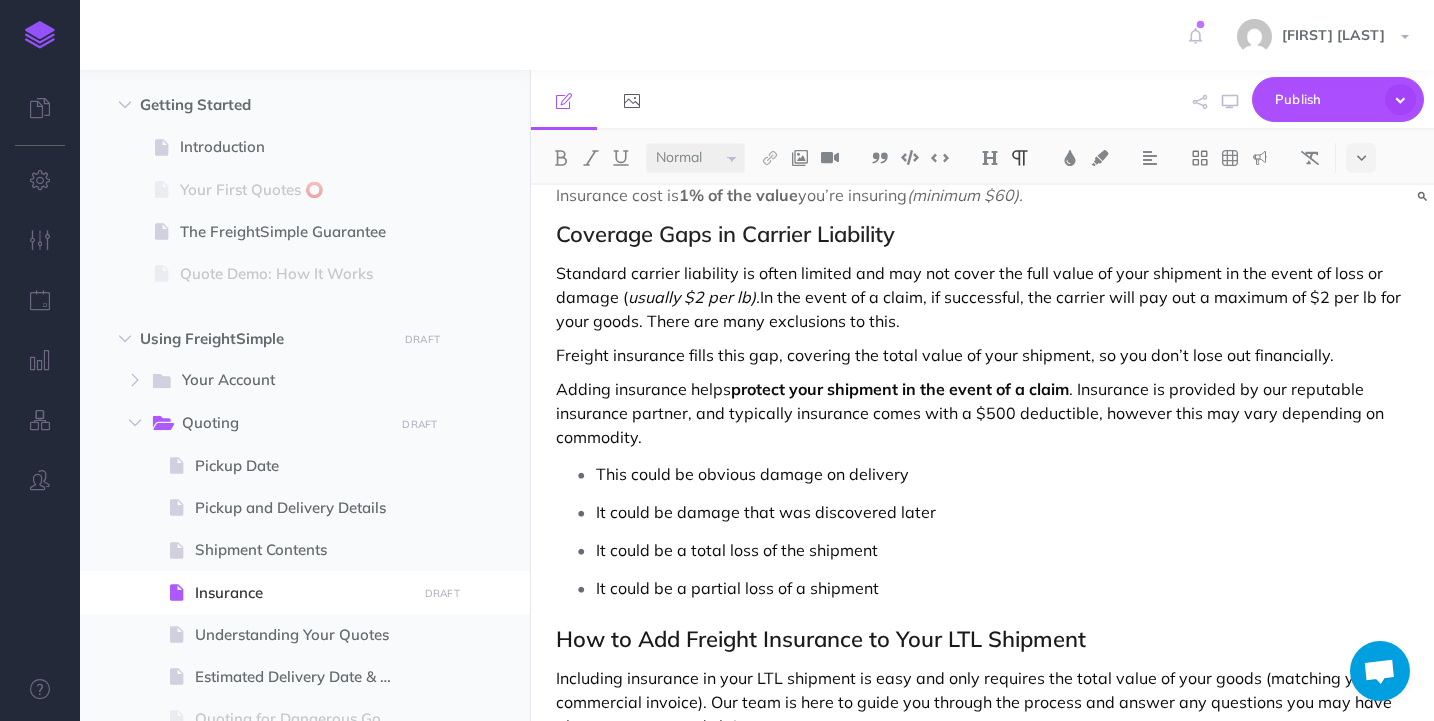 click on "Adding insurance helps  protect your shipment in the event of a claim . Insurance is provided by our reputable insurance partner, and typically insurance comes with a $500 deductible, however this may vary depending on commodity." at bounding box center (982, 413) 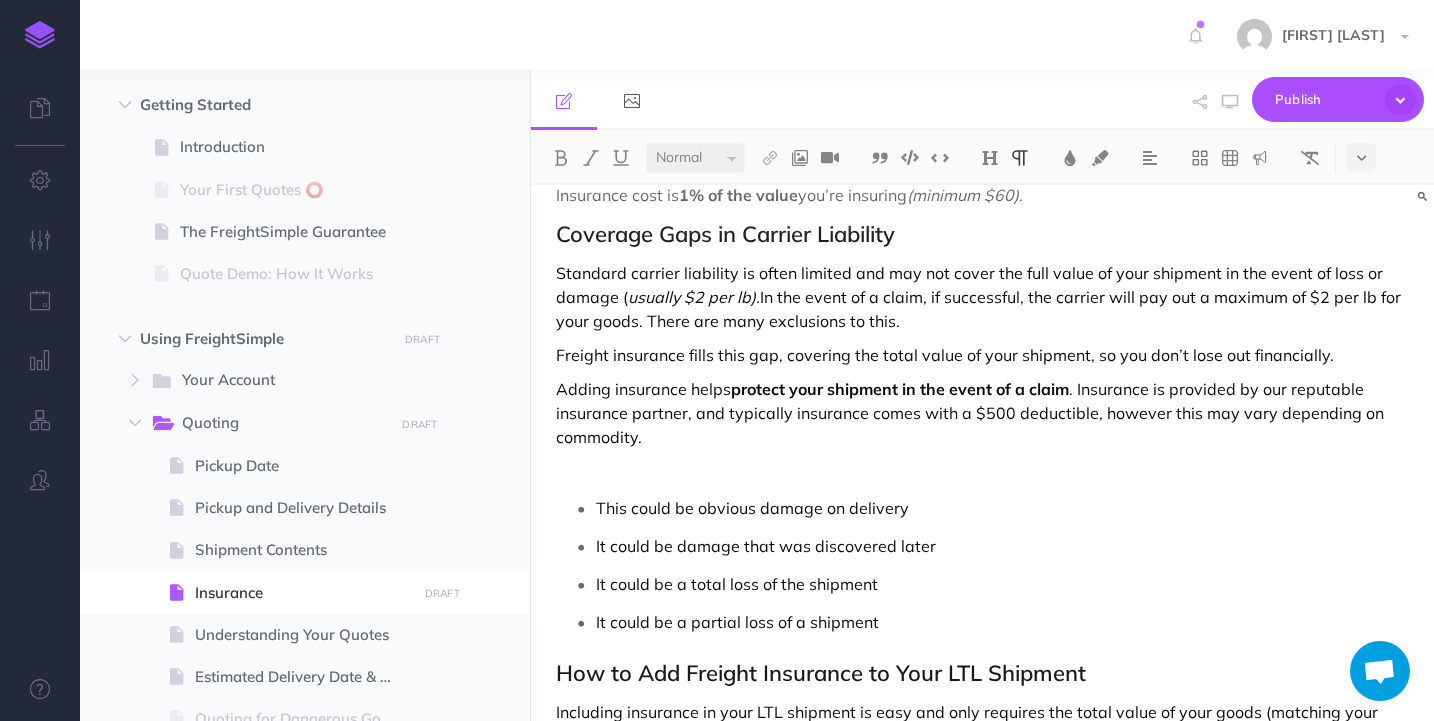 type 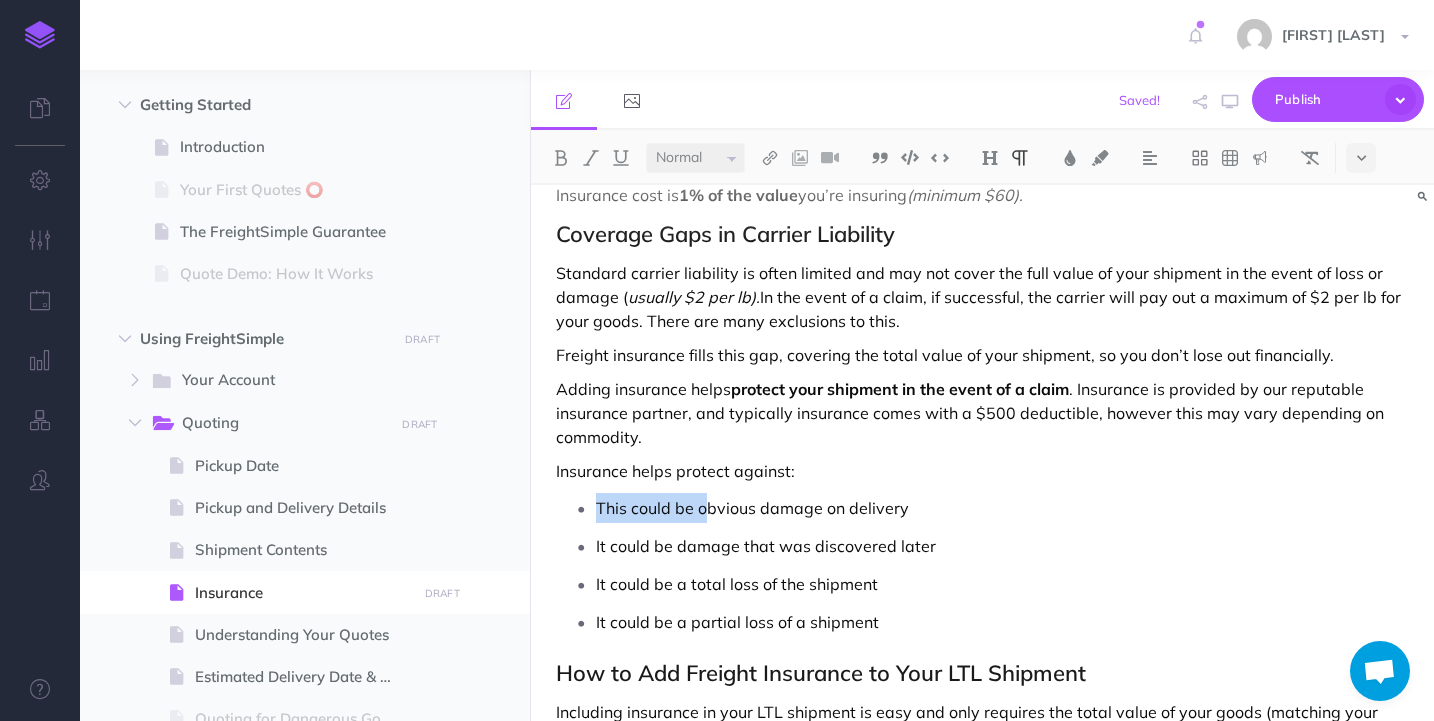 drag, startPoint x: 704, startPoint y: 511, endPoint x: 598, endPoint y: 507, distance: 106.07545 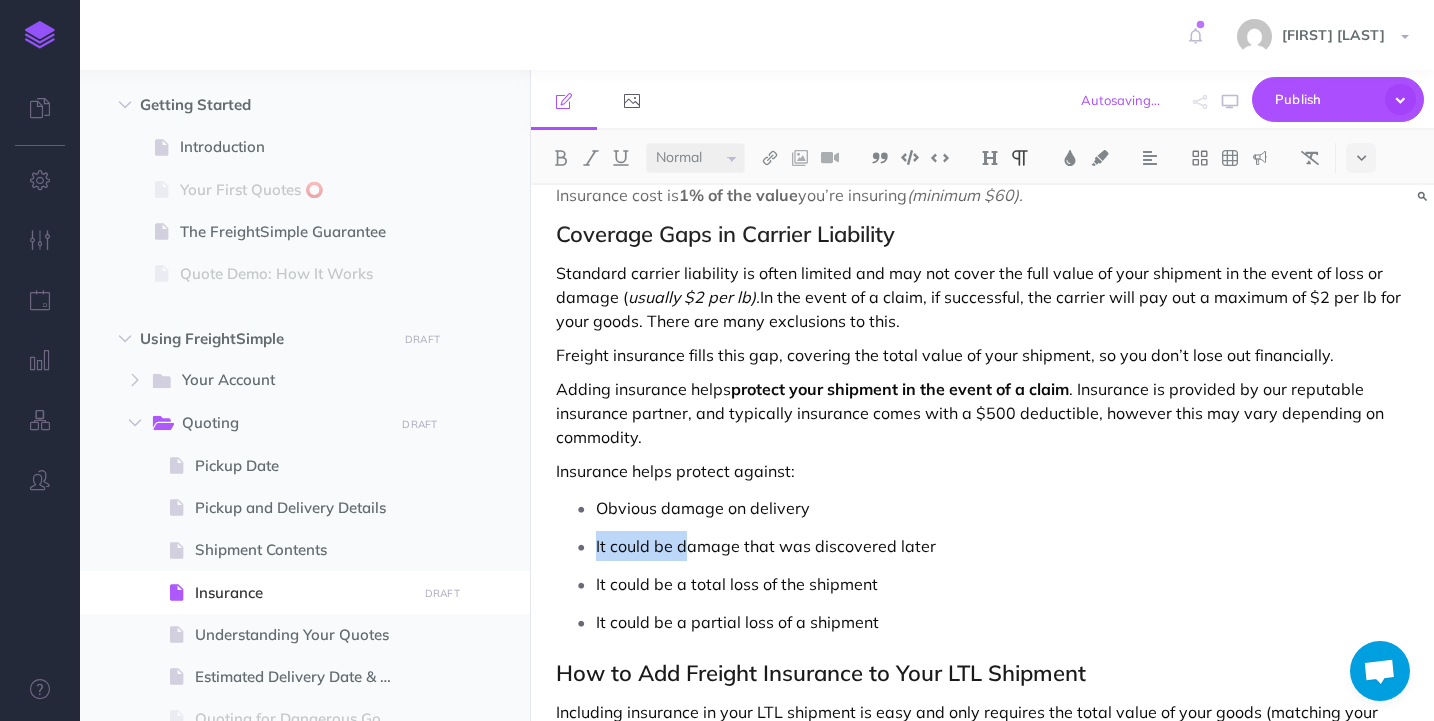 drag, startPoint x: 688, startPoint y: 543, endPoint x: 597, endPoint y: 540, distance: 91.04944 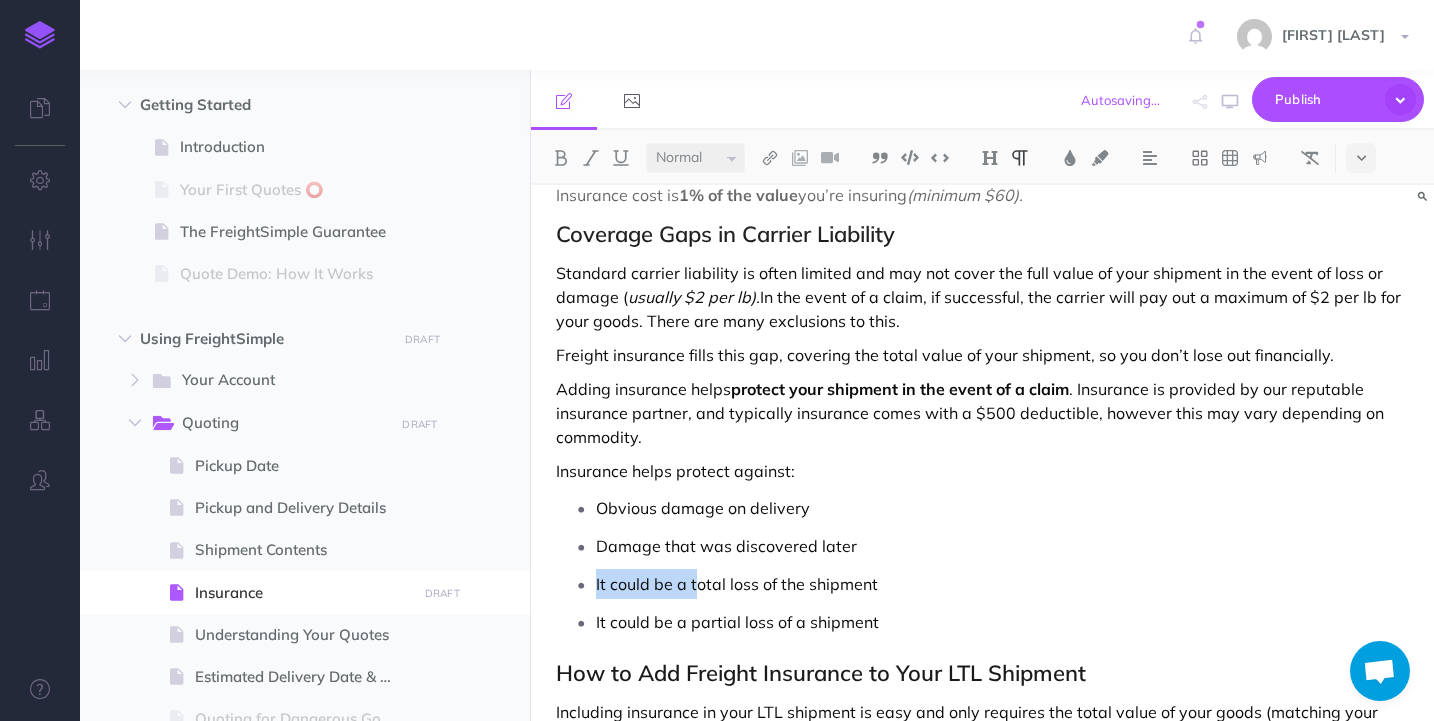 drag, startPoint x: 696, startPoint y: 584, endPoint x: 598, endPoint y: 585, distance: 98.005104 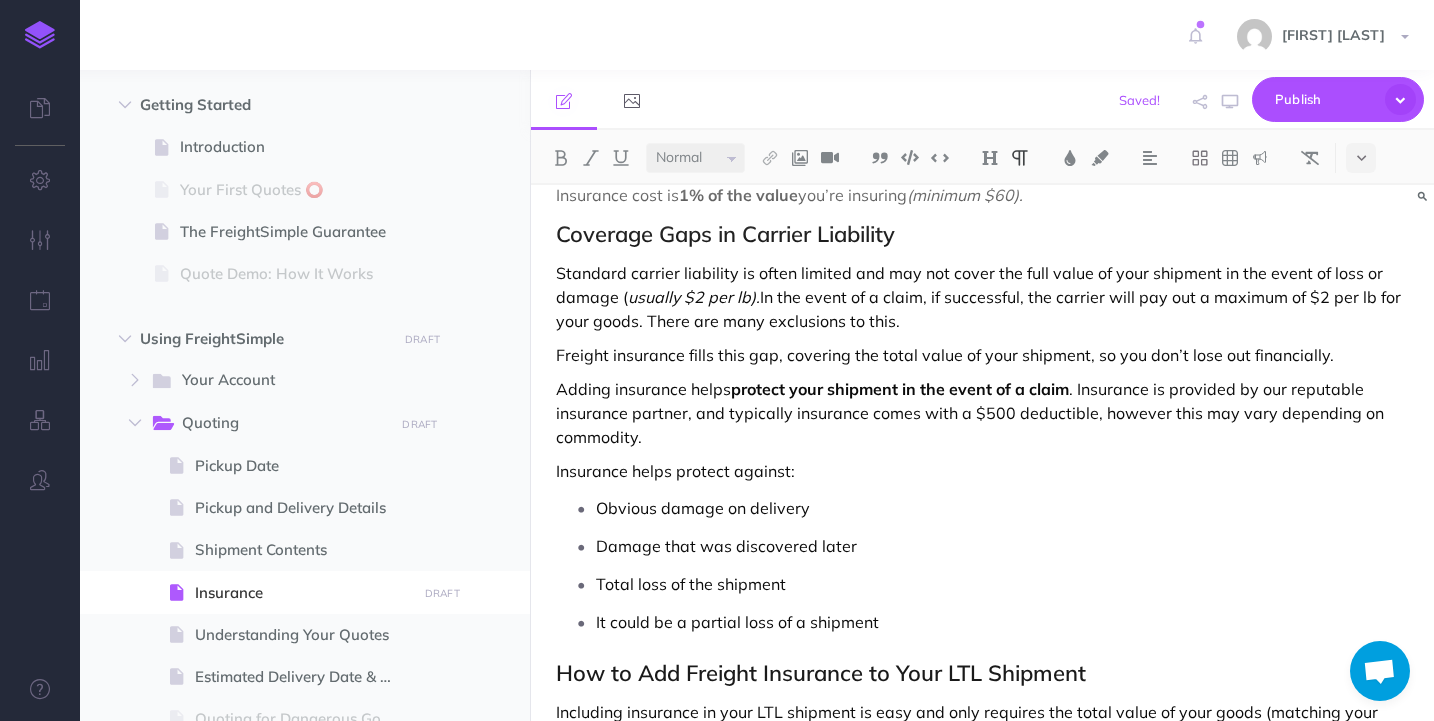 click on "Insurance helps protect against:" at bounding box center [982, 471] 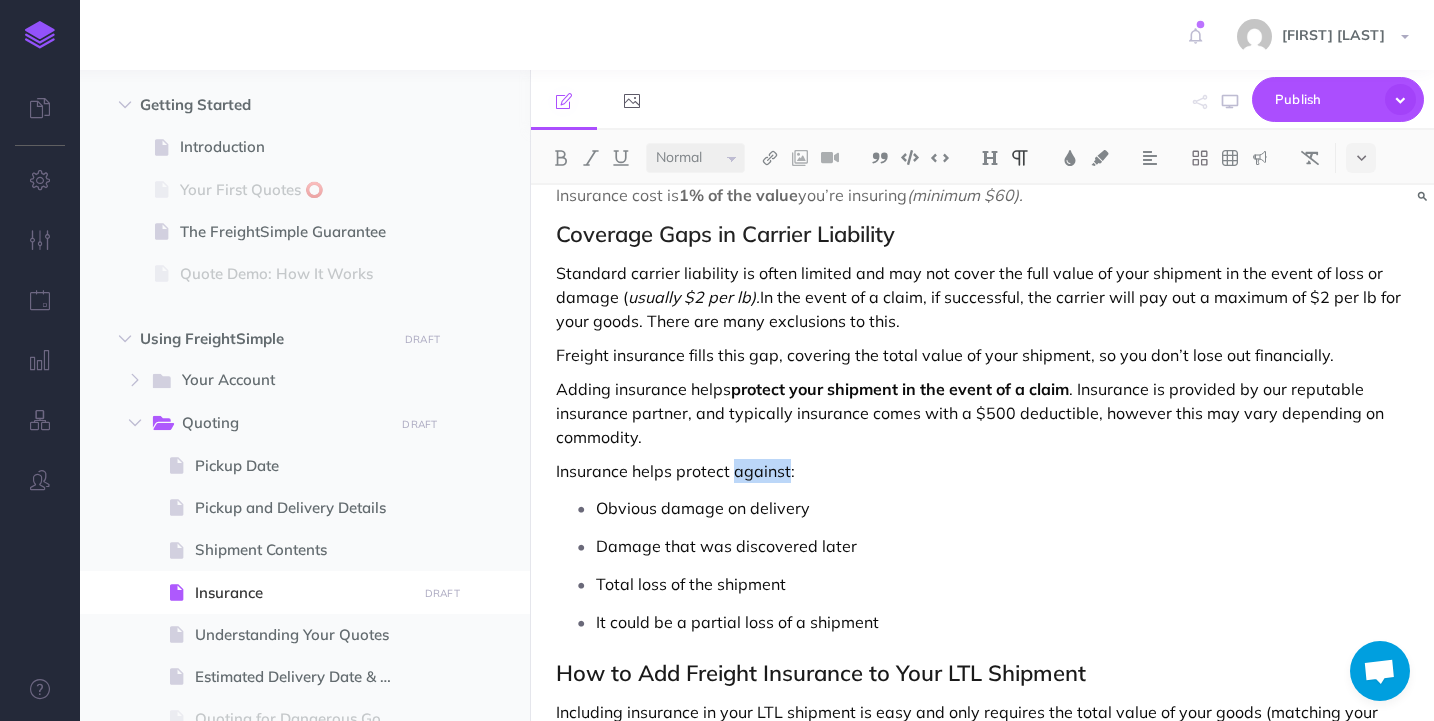 click on "Damage that was discovered later" at bounding box center (1002, 546) 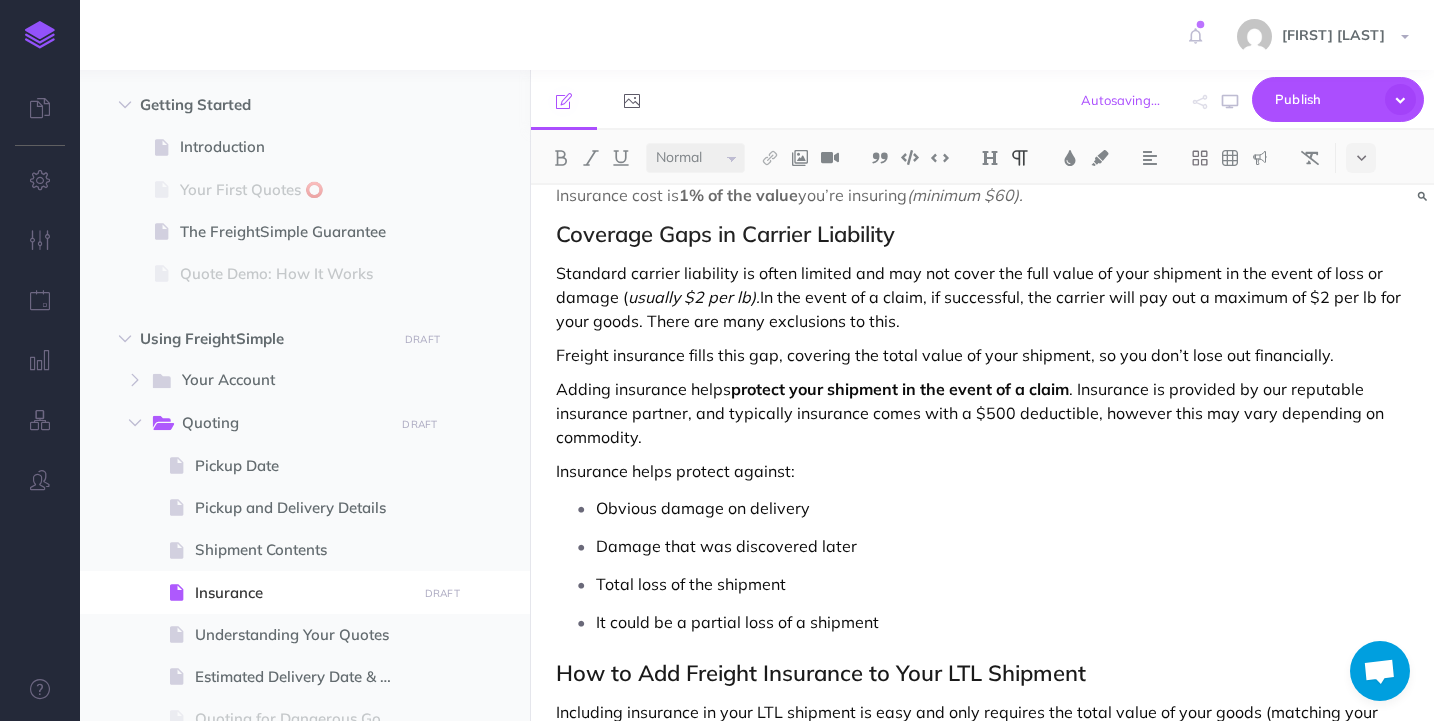 click on "Insurance helps protect against:" at bounding box center [982, 471] 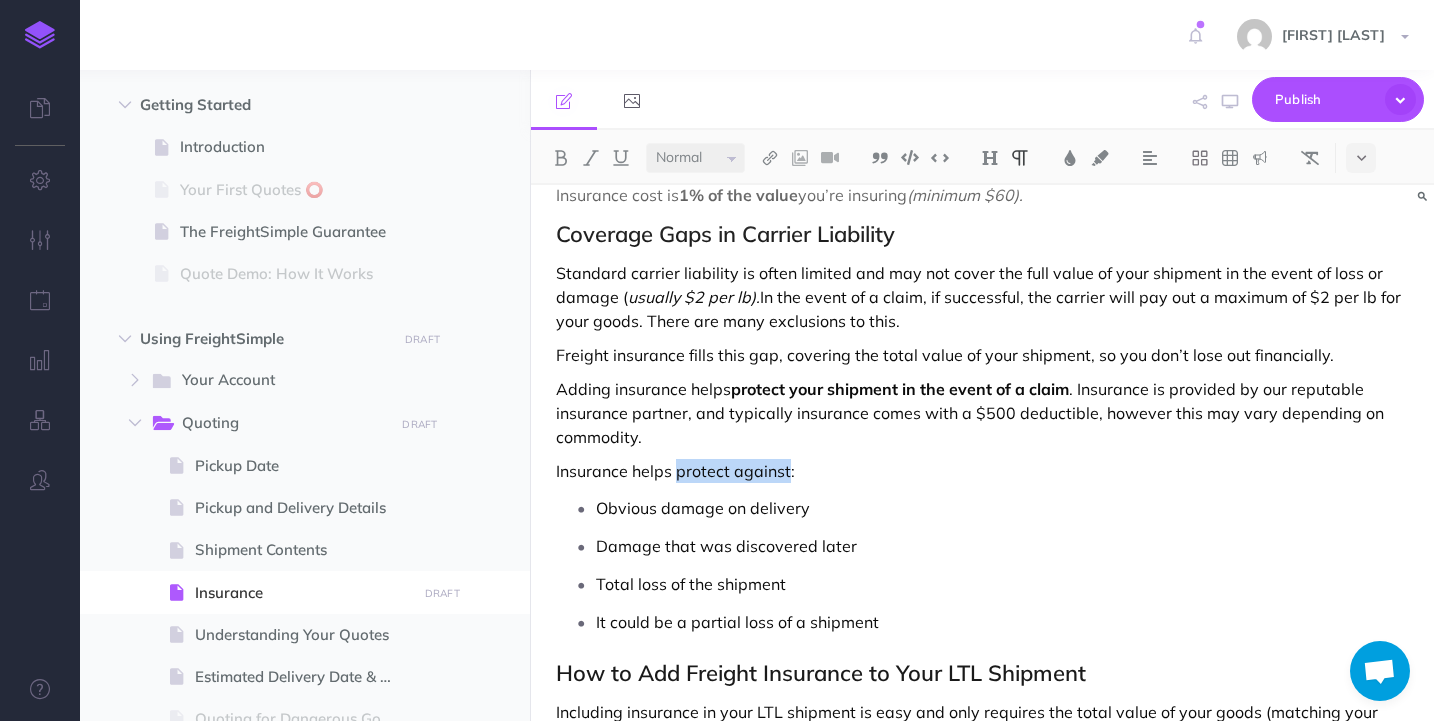 drag, startPoint x: 787, startPoint y: 470, endPoint x: 676, endPoint y: 470, distance: 111 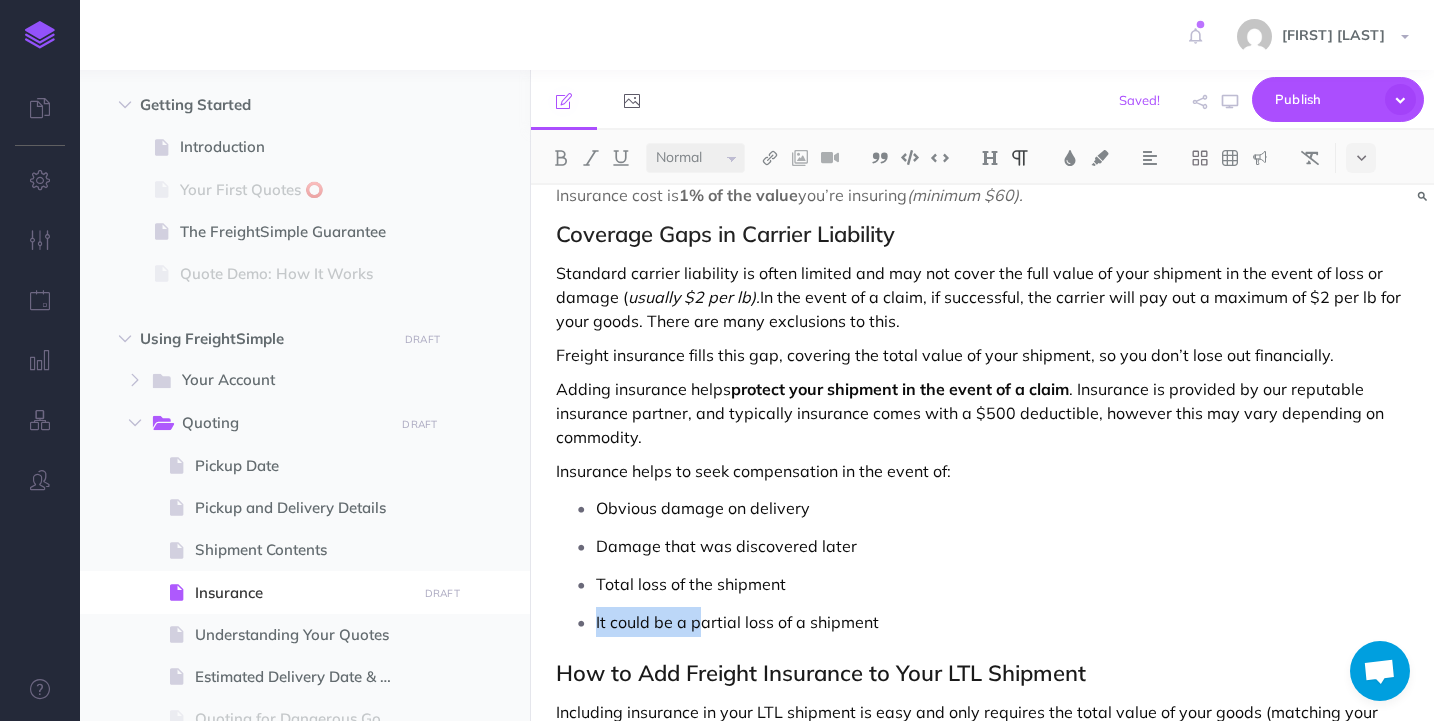 drag, startPoint x: 700, startPoint y: 622, endPoint x: 597, endPoint y: 618, distance: 103.077644 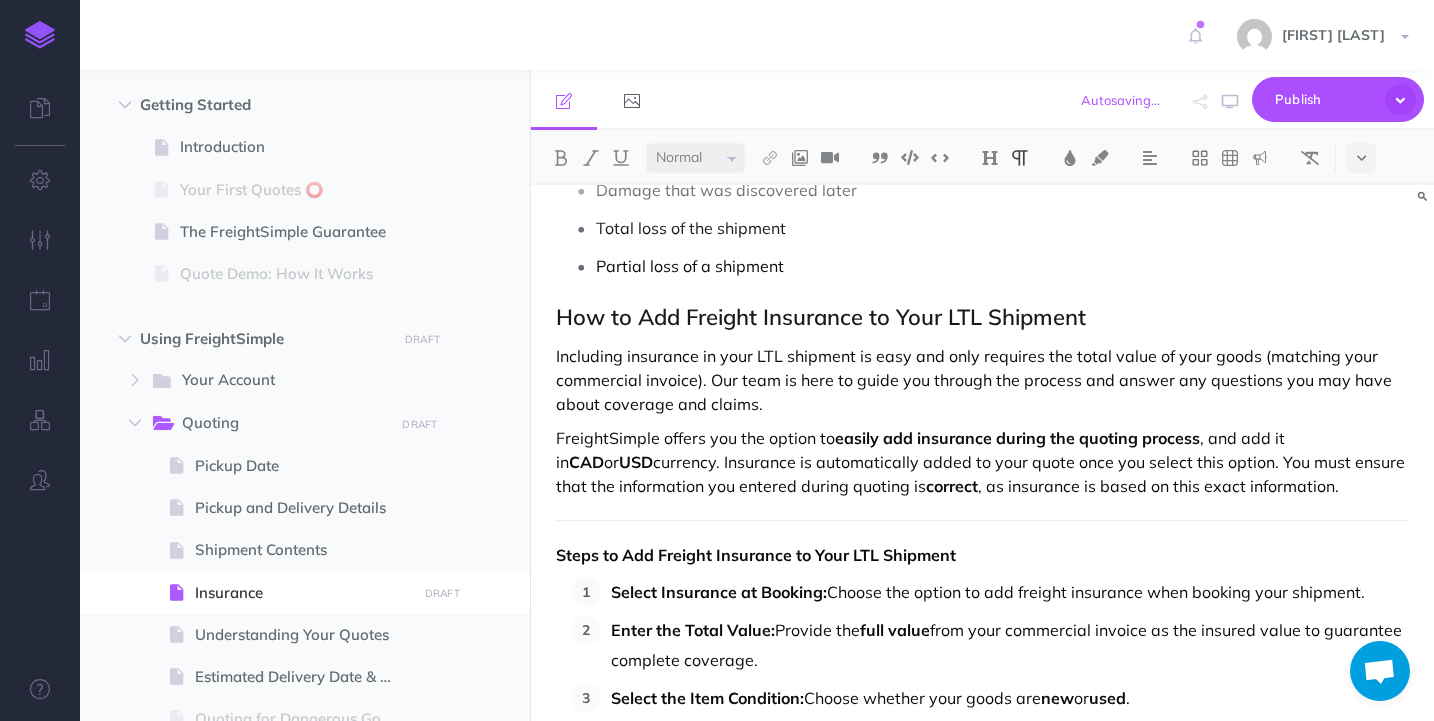 scroll, scrollTop: 566, scrollLeft: 0, axis: vertical 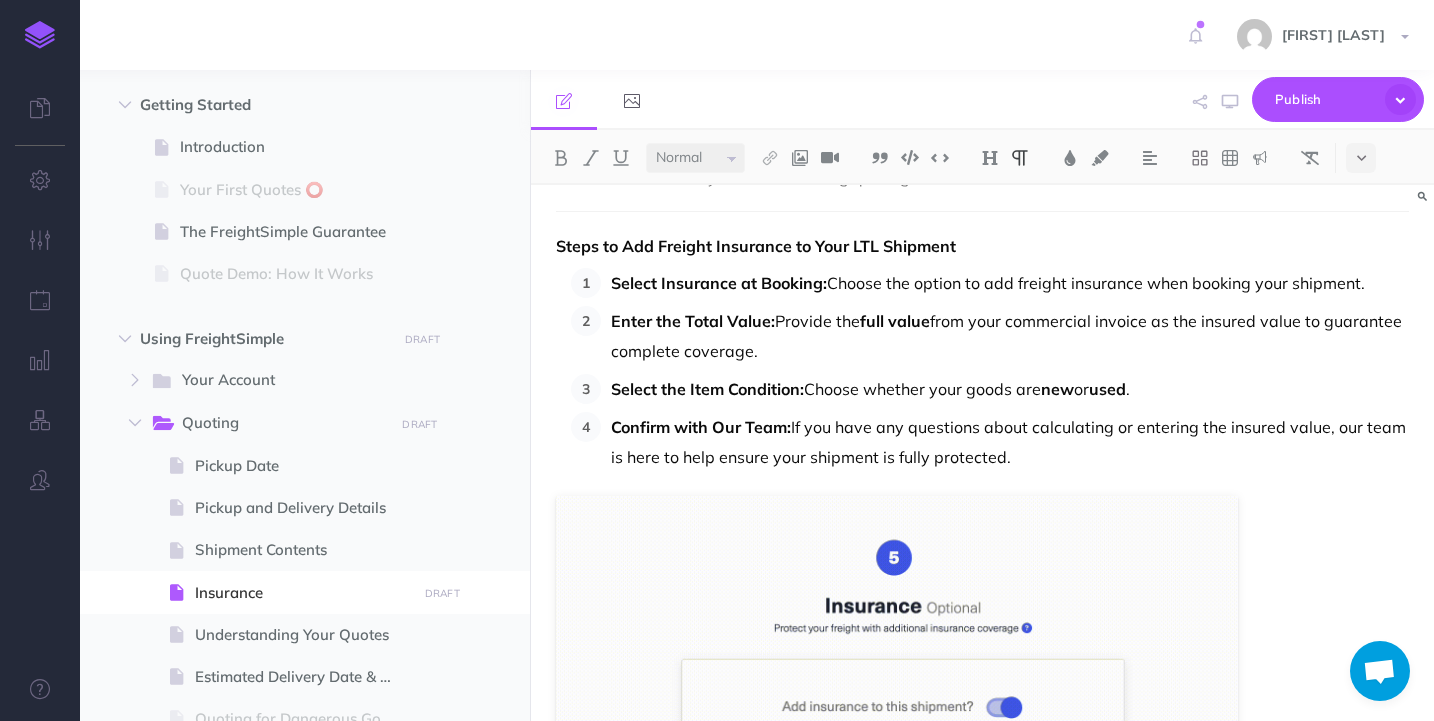 click on "Select Insurance at Booking:" at bounding box center (719, 283) 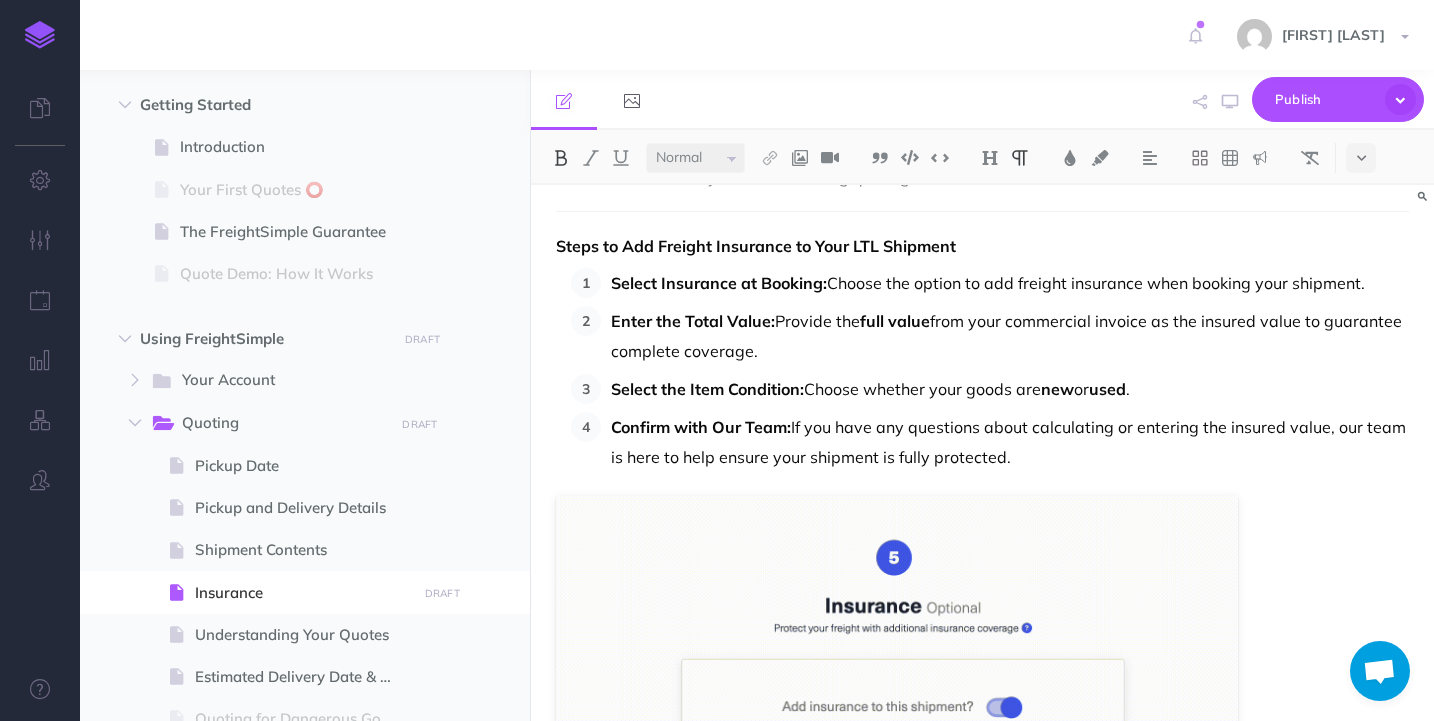 click on "Select Insurance at Booking:" at bounding box center [719, 283] 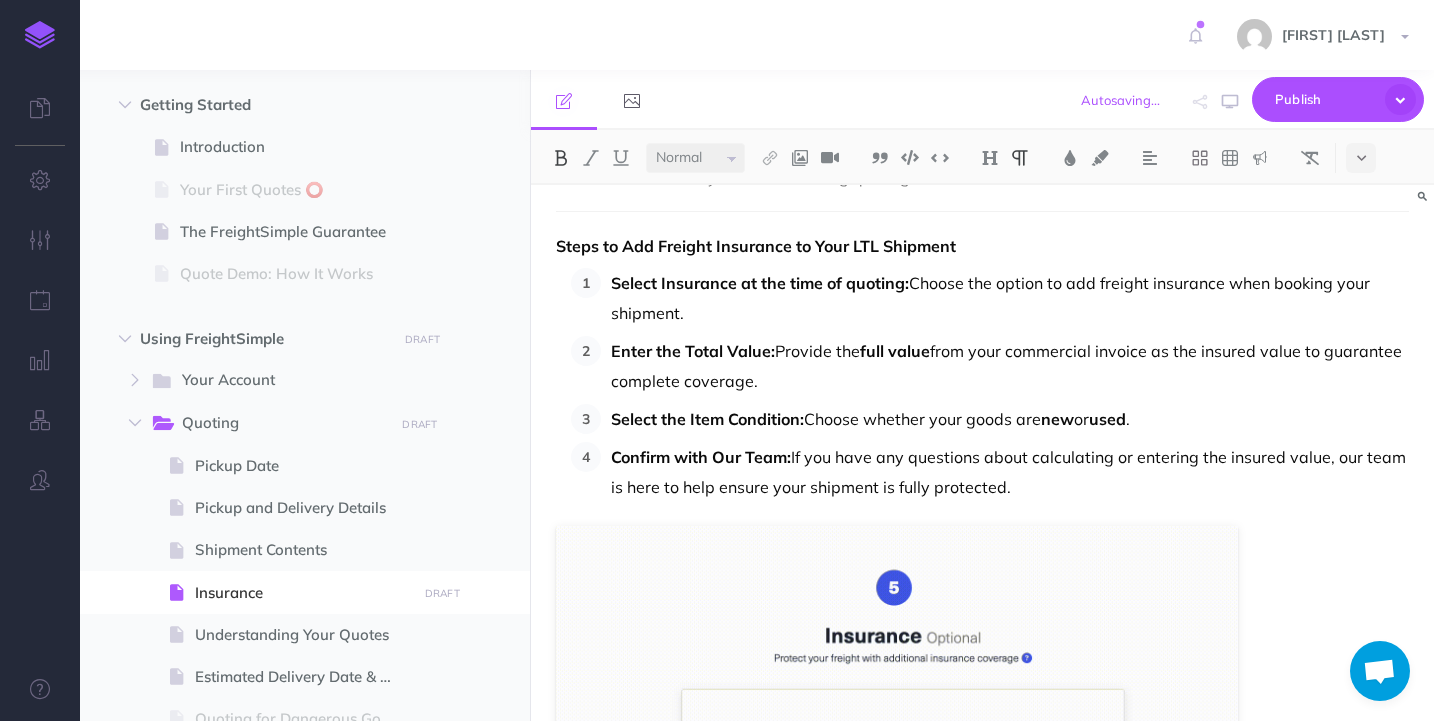 click on "Select Insurance at the time of quoting:  Choose the option to add freight insurance when booking your shipment." at bounding box center [1010, 298] 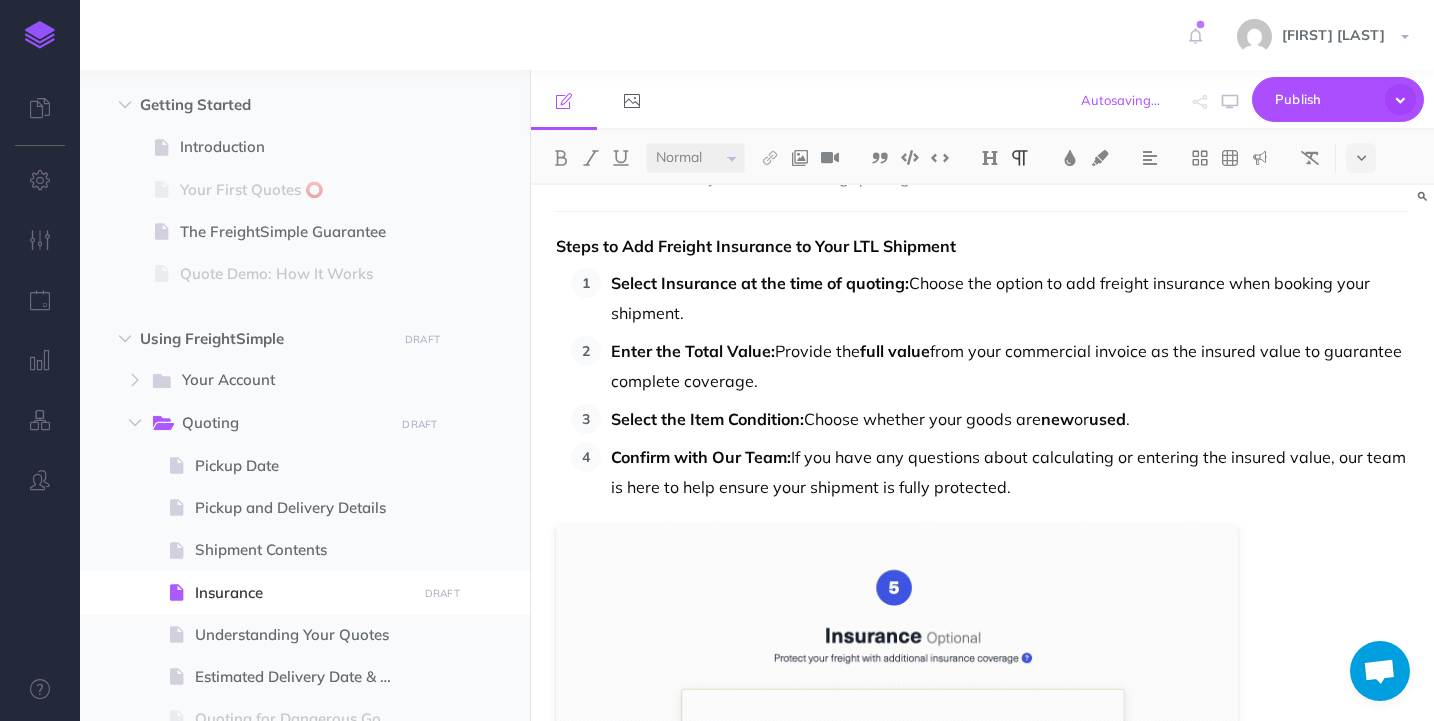 click on "Select Insurance at the time of quoting:  Choose the option to add freight insurance when booking your shipment." at bounding box center (1010, 298) 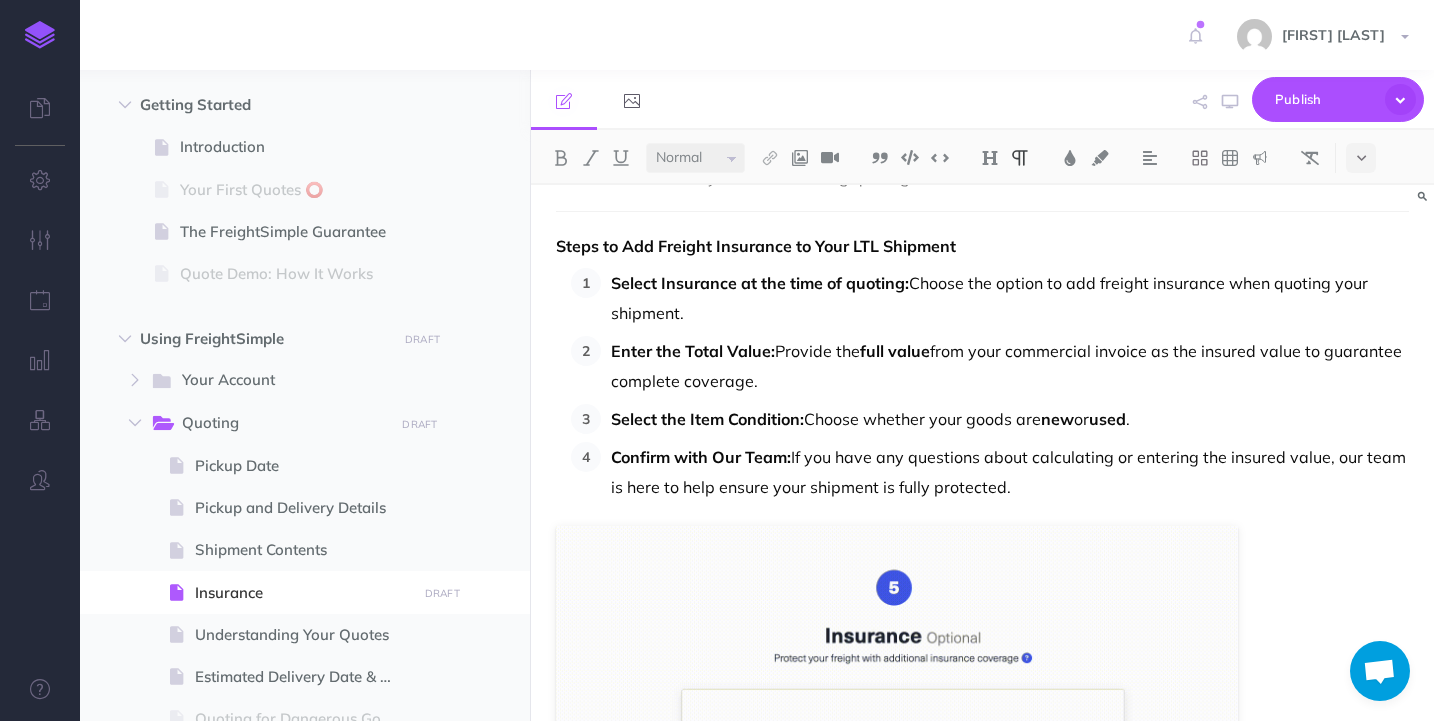 click on "Select Insurance at the time of quoting:  Choose the option to add freight insurance when quoting your shipment." at bounding box center [1010, 298] 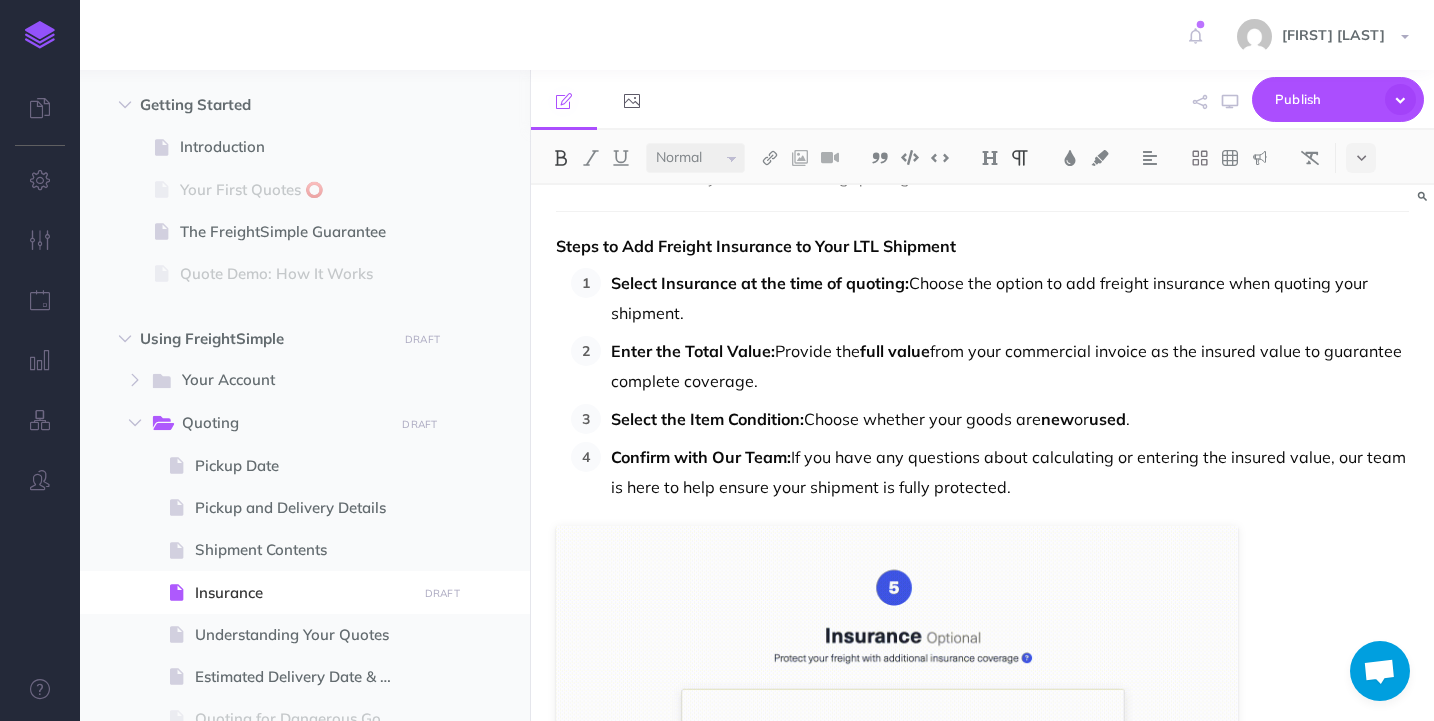 drag, startPoint x: 767, startPoint y: 384, endPoint x: 607, endPoint y: 340, distance: 165.93974 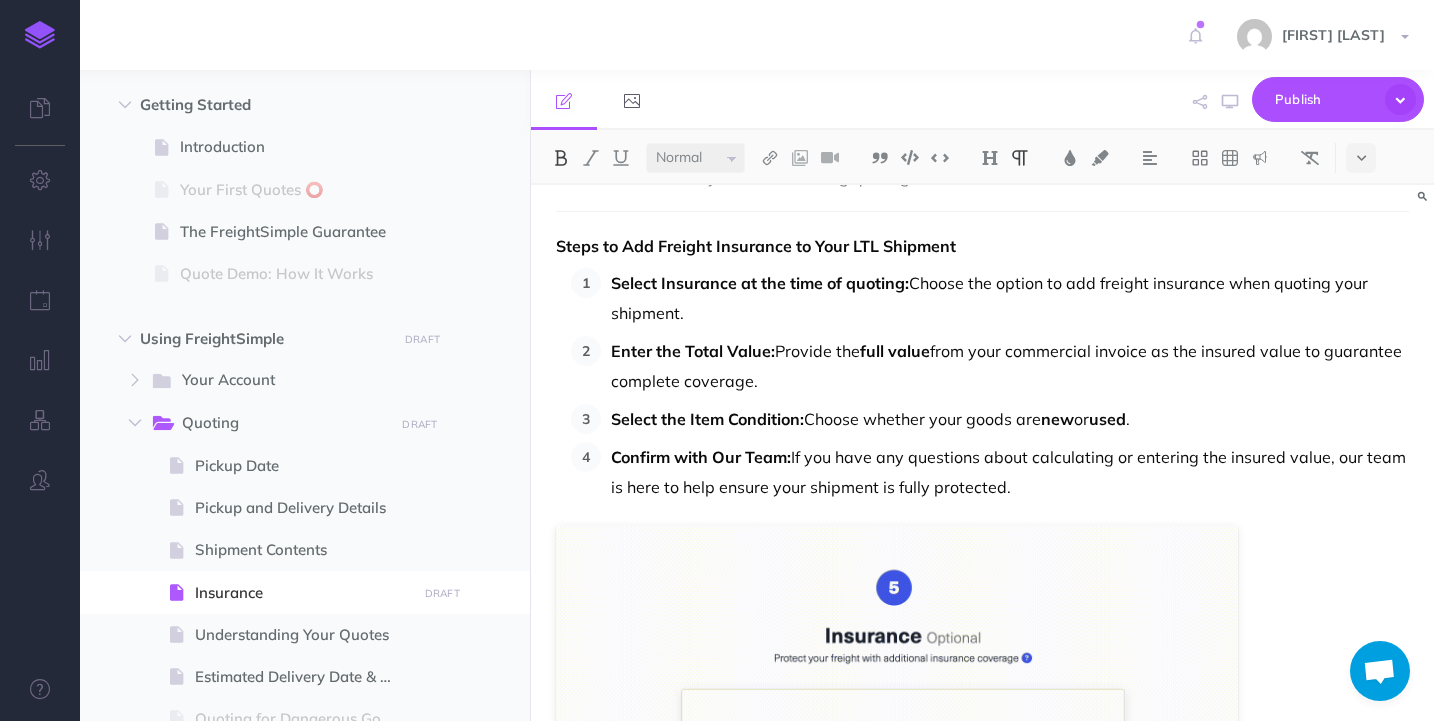 click on "Enter the Total Value:  Provide the  full value  from your commercial invoice as the insured value to guarantee complete coverage." at bounding box center [1005, 366] 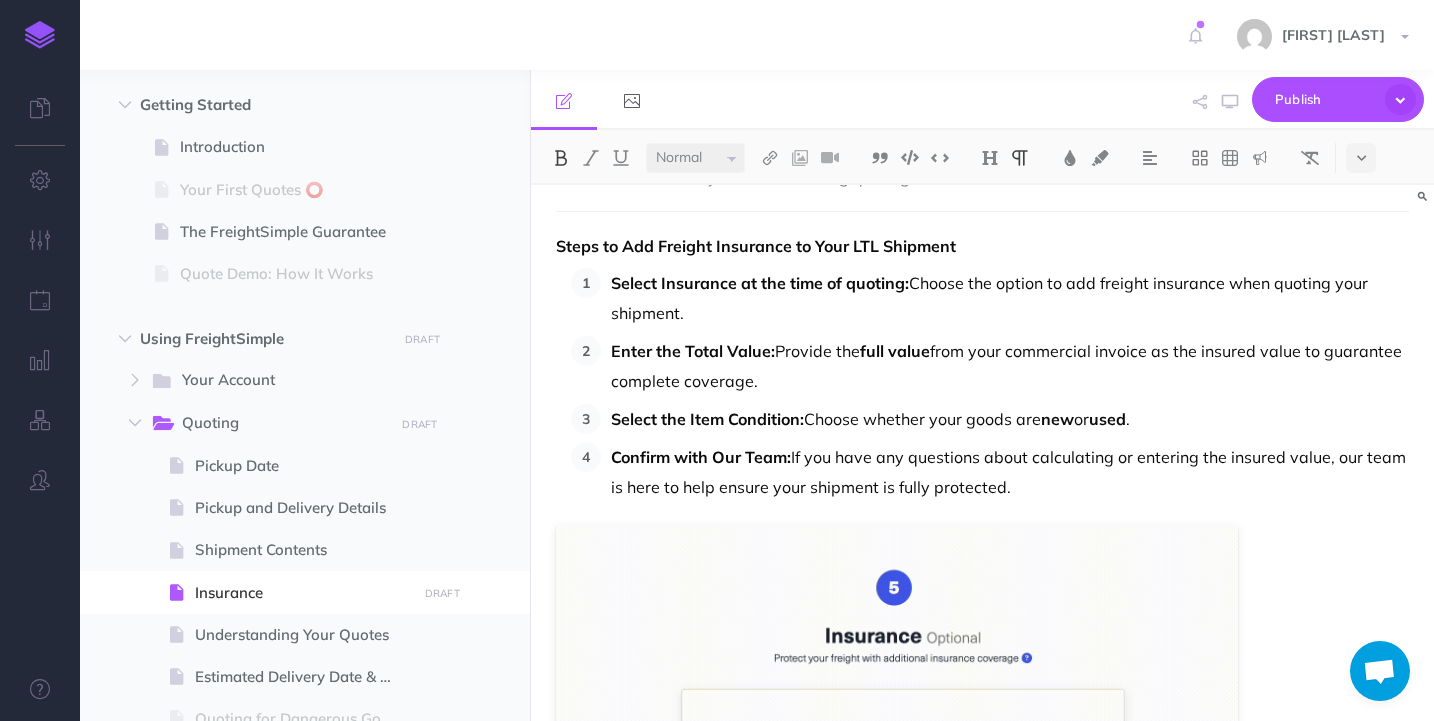 copy on "Enter the Total Value:  Provide the  full value  from your commercial invoice as the insured value to guarantee complete coverage." 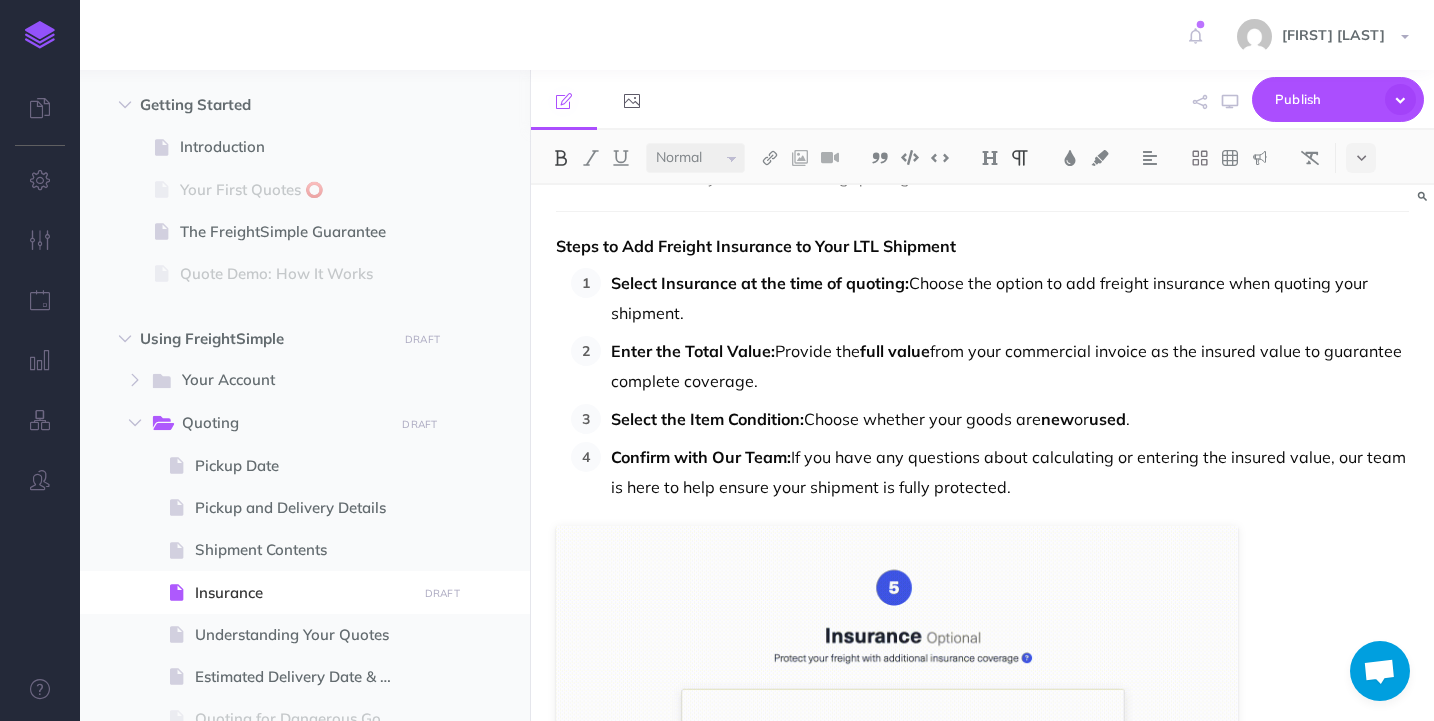 click on "Select Insurance at the time of quoting:  Choose the option to add freight insurance when quoting your shipment. Enter the Total Value:  Provide the  full value  from your commercial invoice as the insured value to guarantee complete coverage. Select the Item Condition:  Choose whether your goods are  new  or  used . Confirm with Our Team:  If you have any questions about calculating or entering the insured value, our team is here to help ensure your shipment is fully protected." at bounding box center (990, 385) 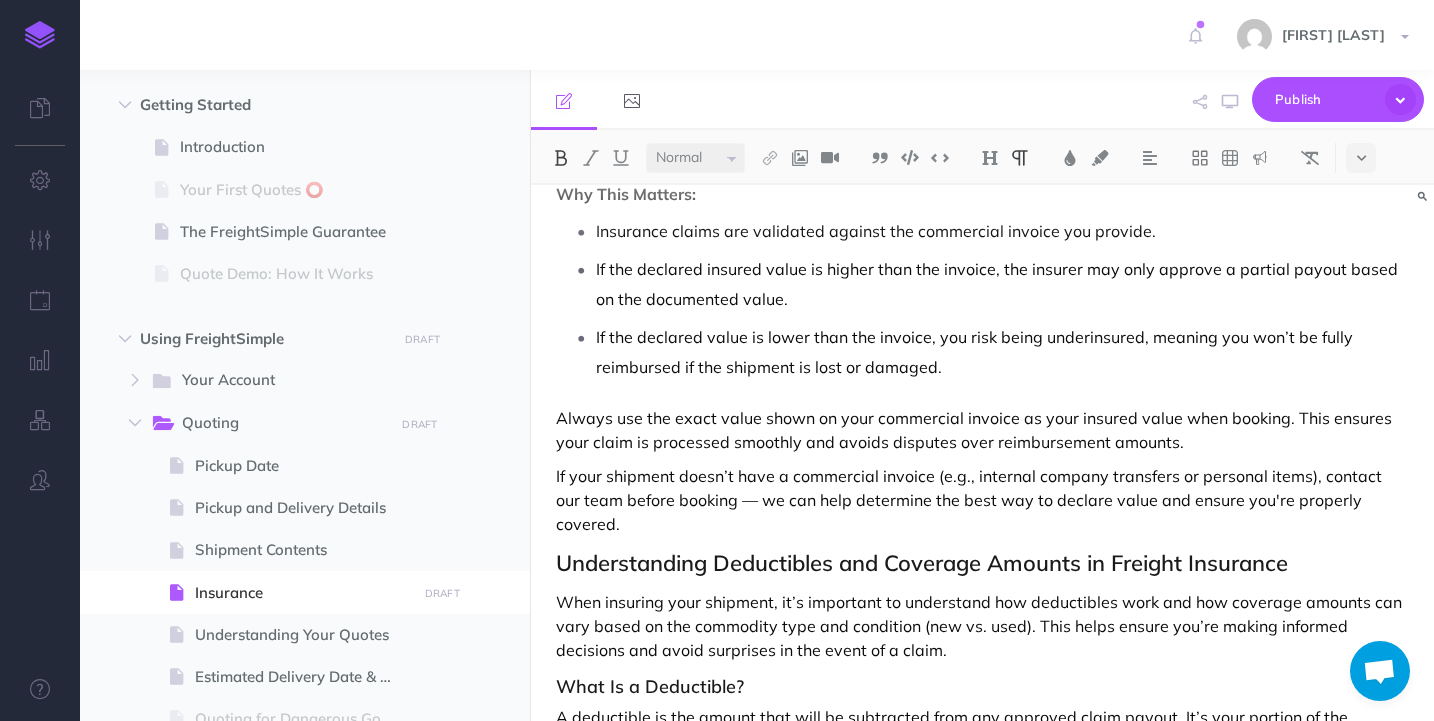 scroll, scrollTop: 1788, scrollLeft: 0, axis: vertical 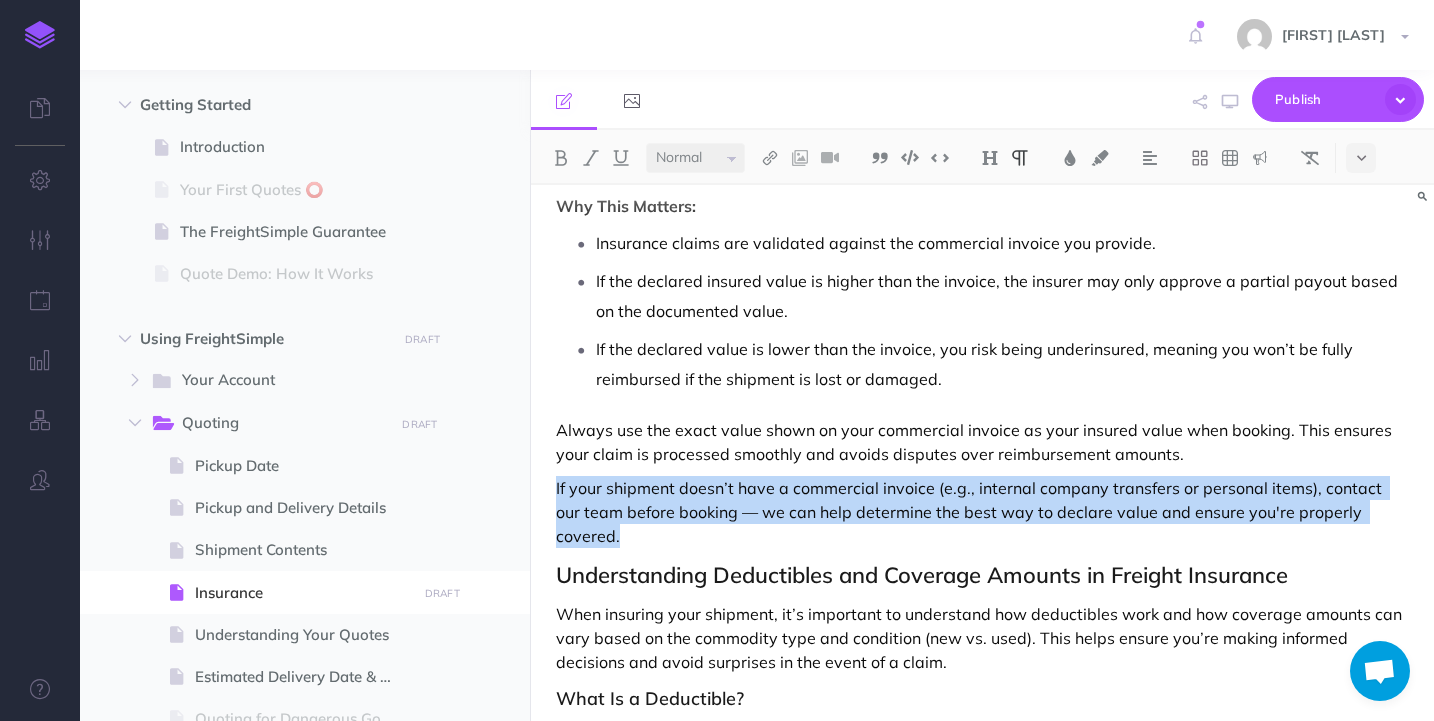 drag, startPoint x: 1400, startPoint y: 513, endPoint x: 557, endPoint y: 477, distance: 843.7683 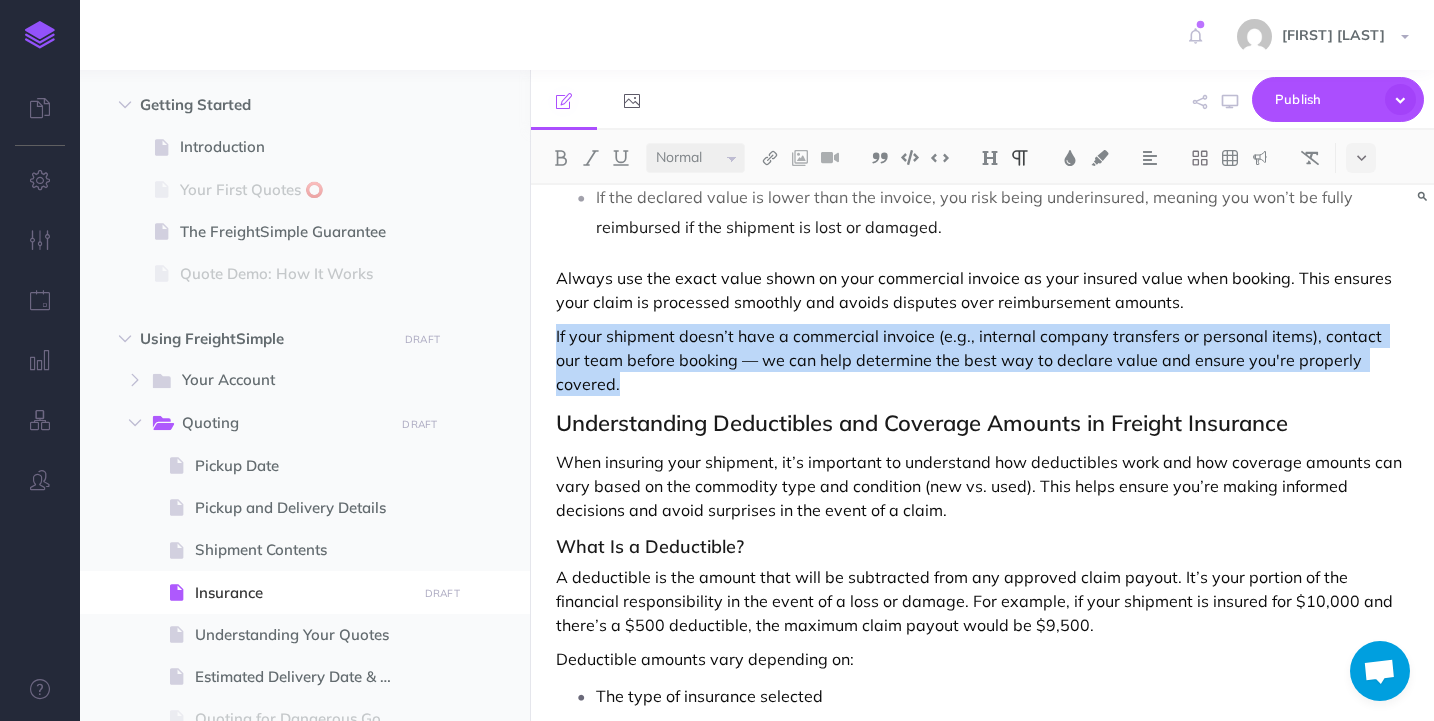 scroll, scrollTop: 1998, scrollLeft: 0, axis: vertical 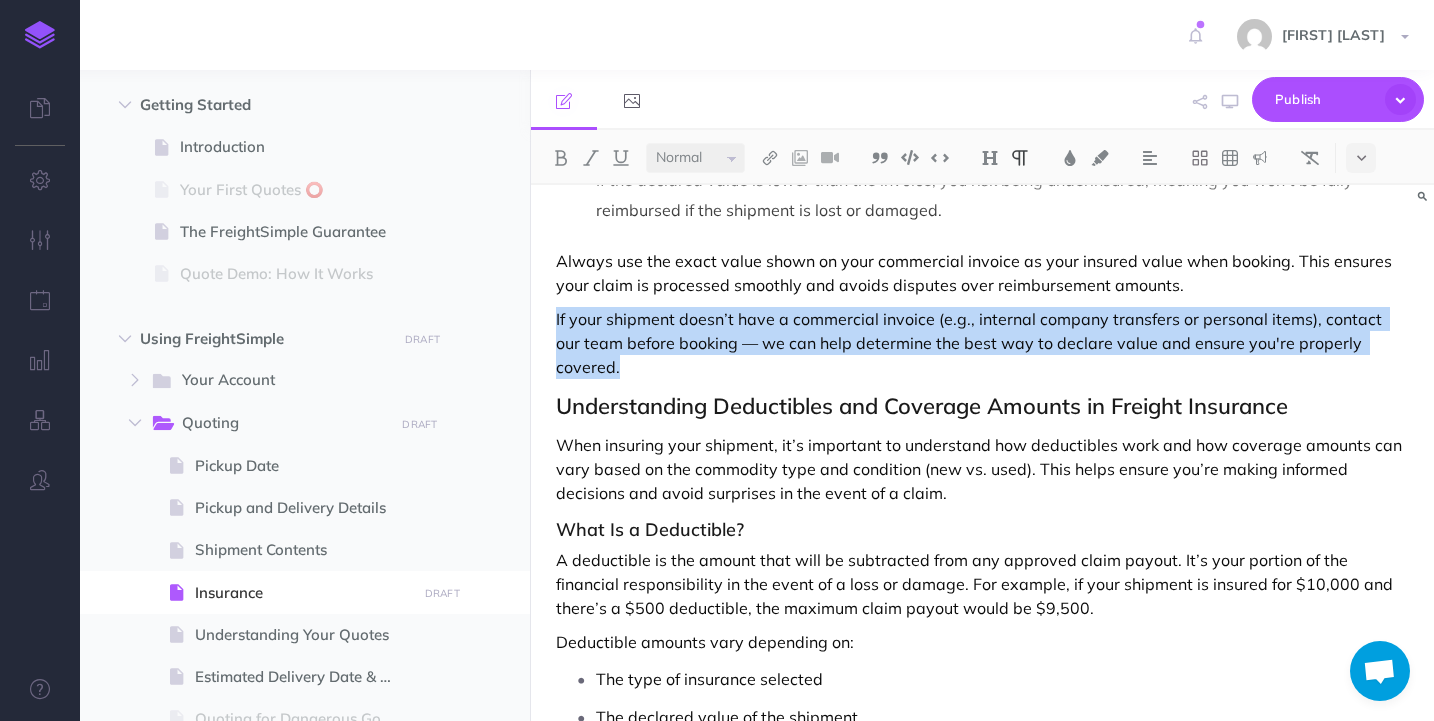 click on "When insuring your shipment, it’s important to understand how deductibles work and how coverage amounts can vary based on the commodity type and condition (new vs. used). This helps ensure you’re making informed decisions and avoid surprises in the event of a claim." at bounding box center (982, 469) 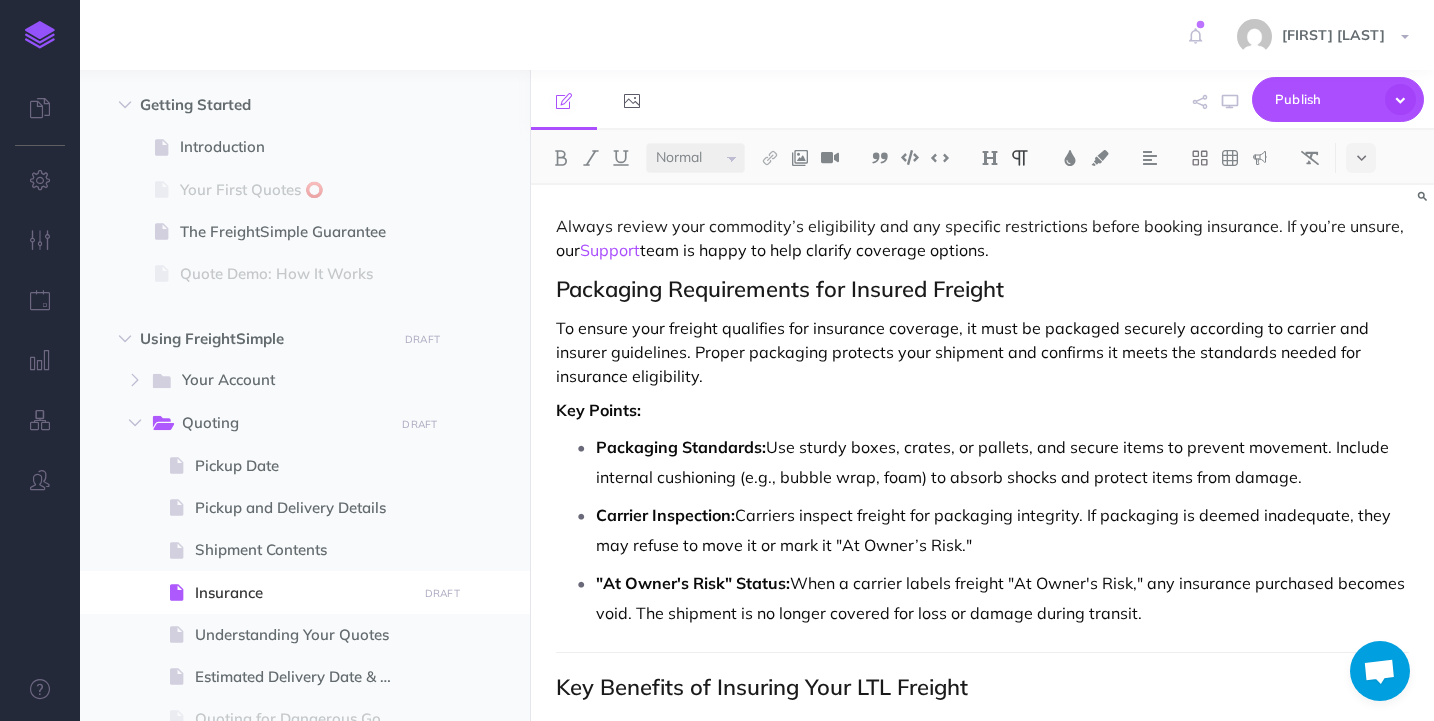 scroll, scrollTop: 3133, scrollLeft: 0, axis: vertical 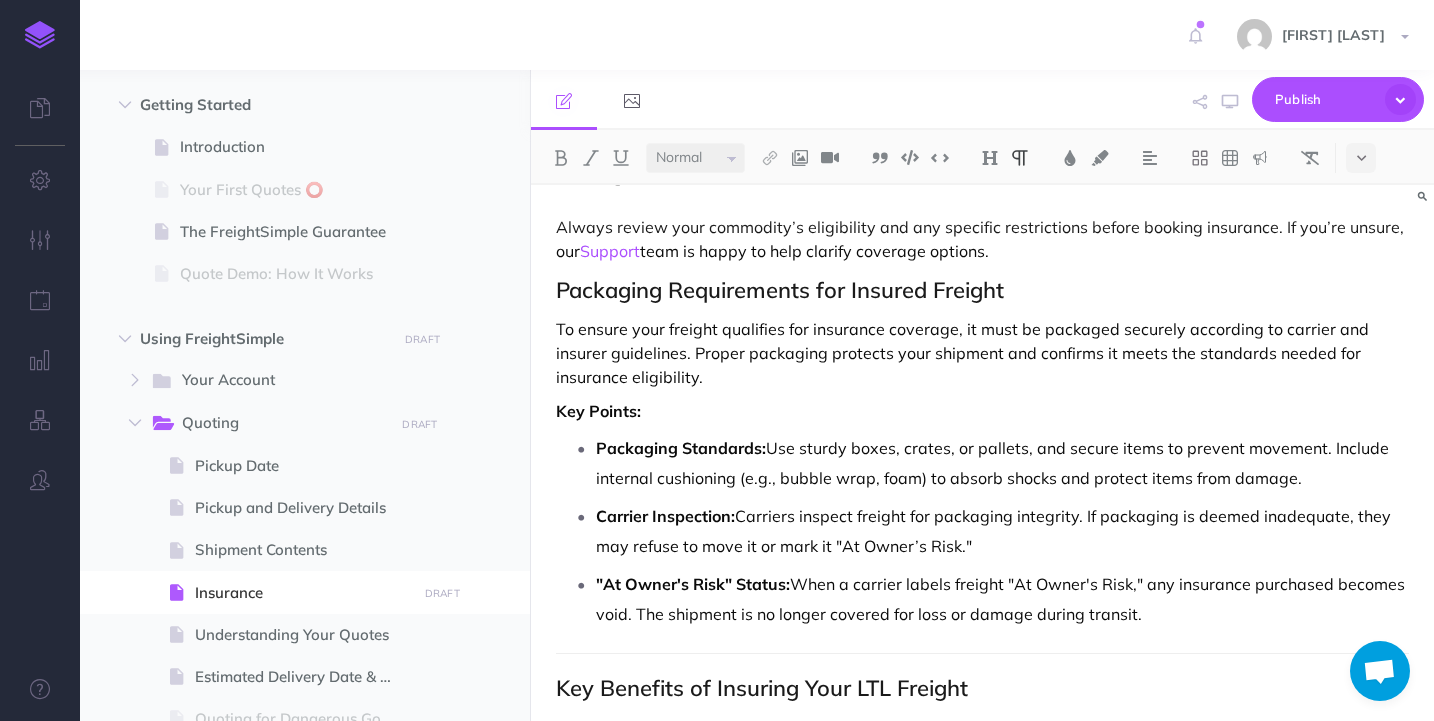 click on "To ensure your freight qualifies for insurance coverage, it must be packaged securely according to carrier and insurer guidelines. Proper packaging protects your shipment and confirms it meets the standards needed for insurance eligibility." at bounding box center (982, 353) 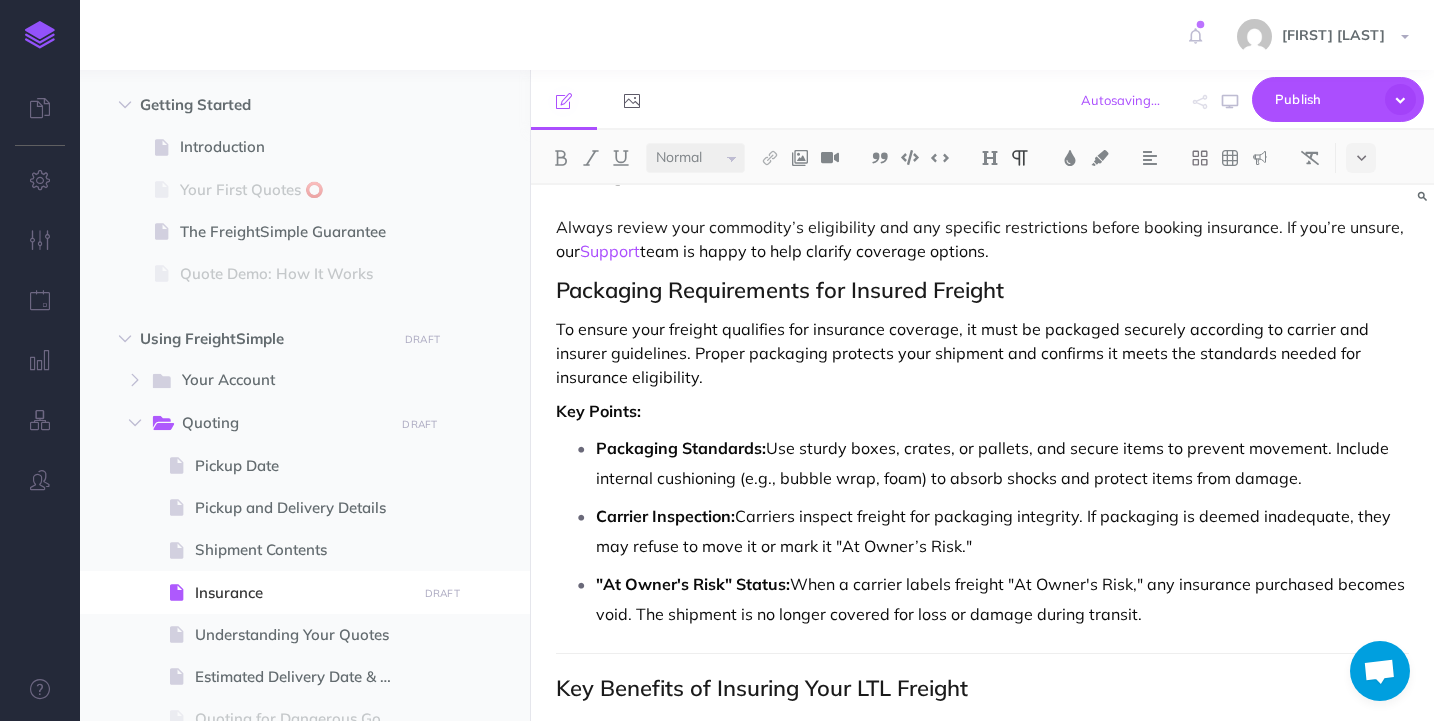 click on "To ensure your freight qualifies for insurance coverage, it must be packaged securely according to carrier and insurer guidelines. Proper packaging protects your shipment and confirms it meets the standards needed for insurance eligibility." at bounding box center [982, 353] 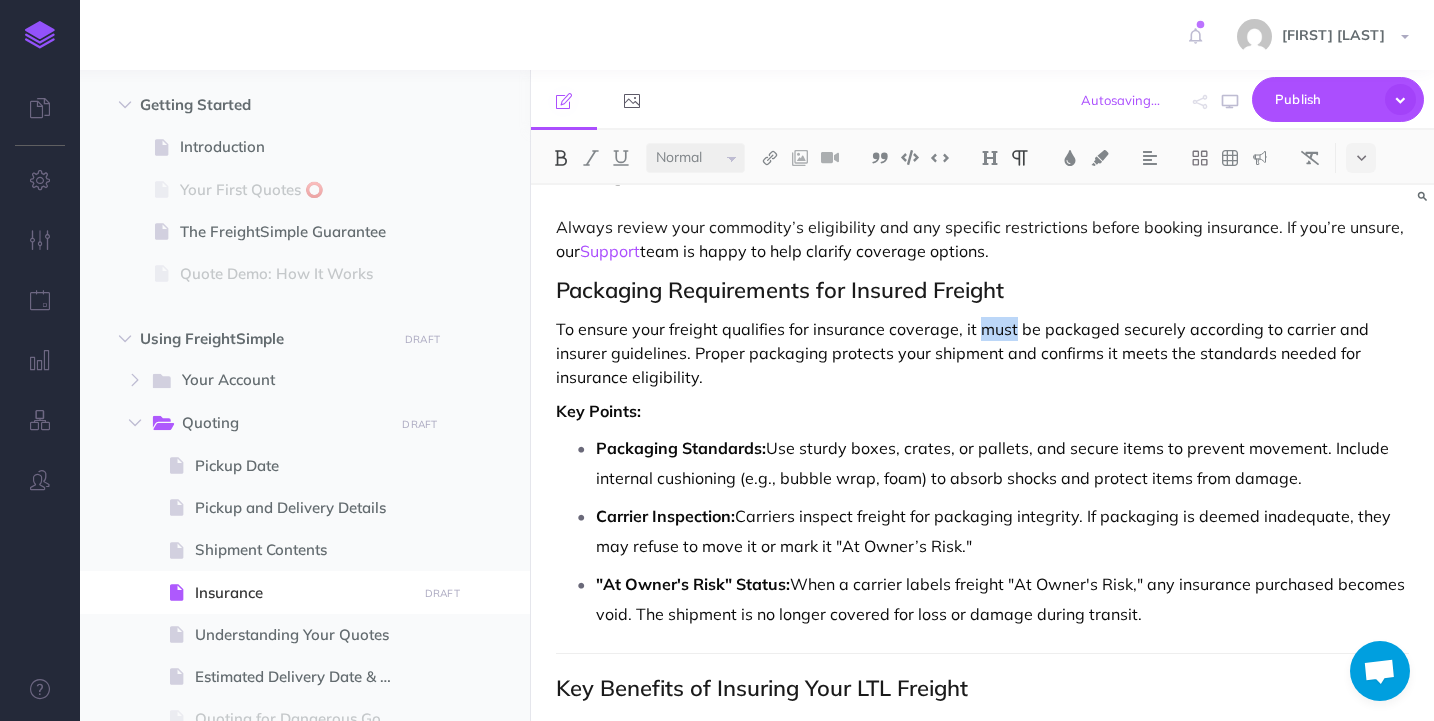 click at bounding box center [561, 158] 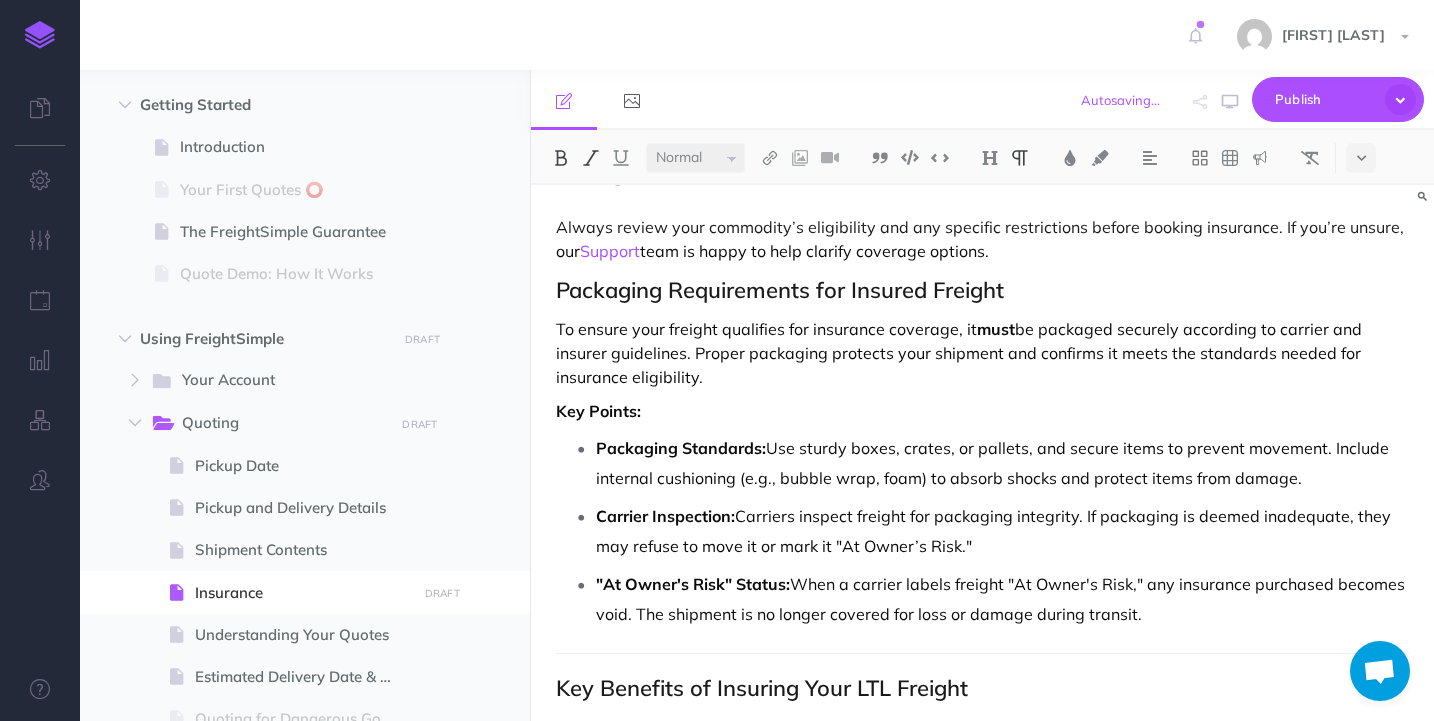 click at bounding box center [591, 158] 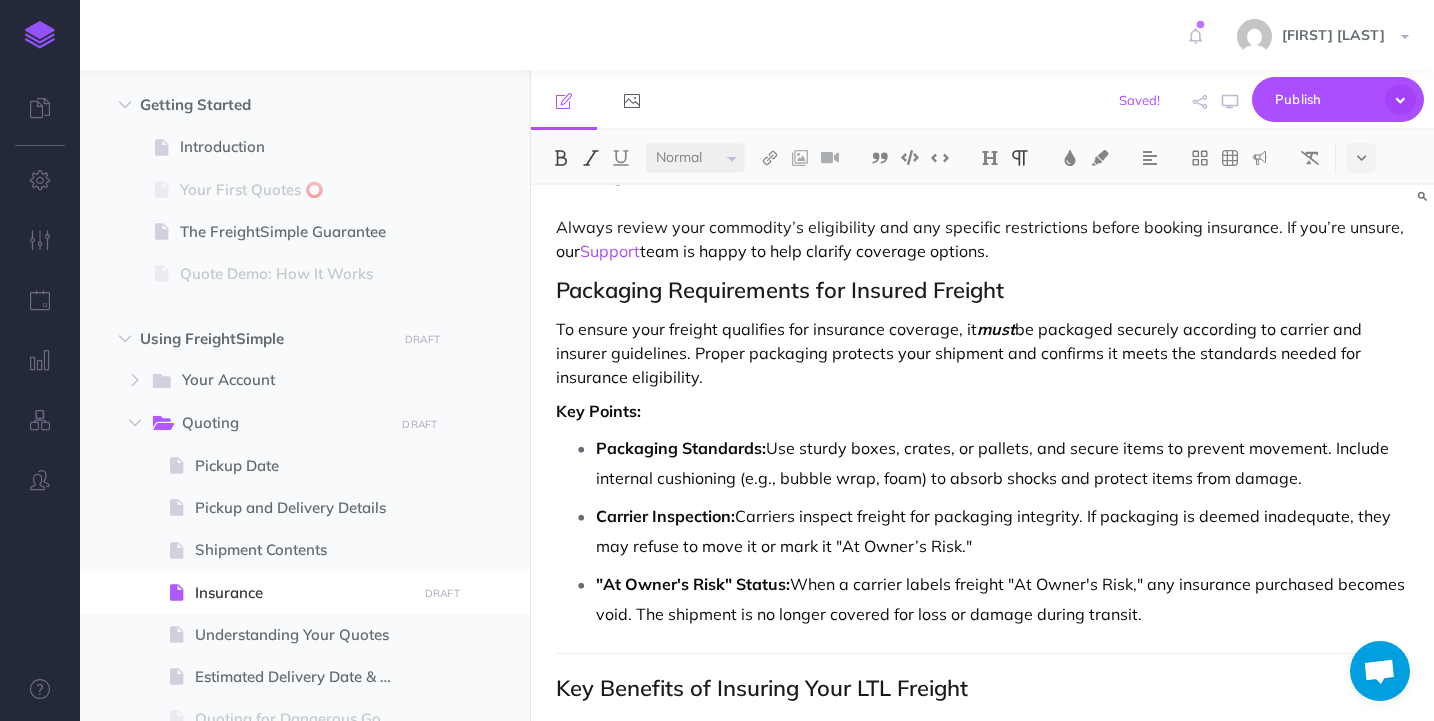 click on "Packaging Standards:  Use sturdy boxes, crates, or pallets, and secure items to prevent movement. Include internal cushioning (e.g., bubble wrap, foam) to absorb shocks and protect items from damage." at bounding box center [1002, 463] 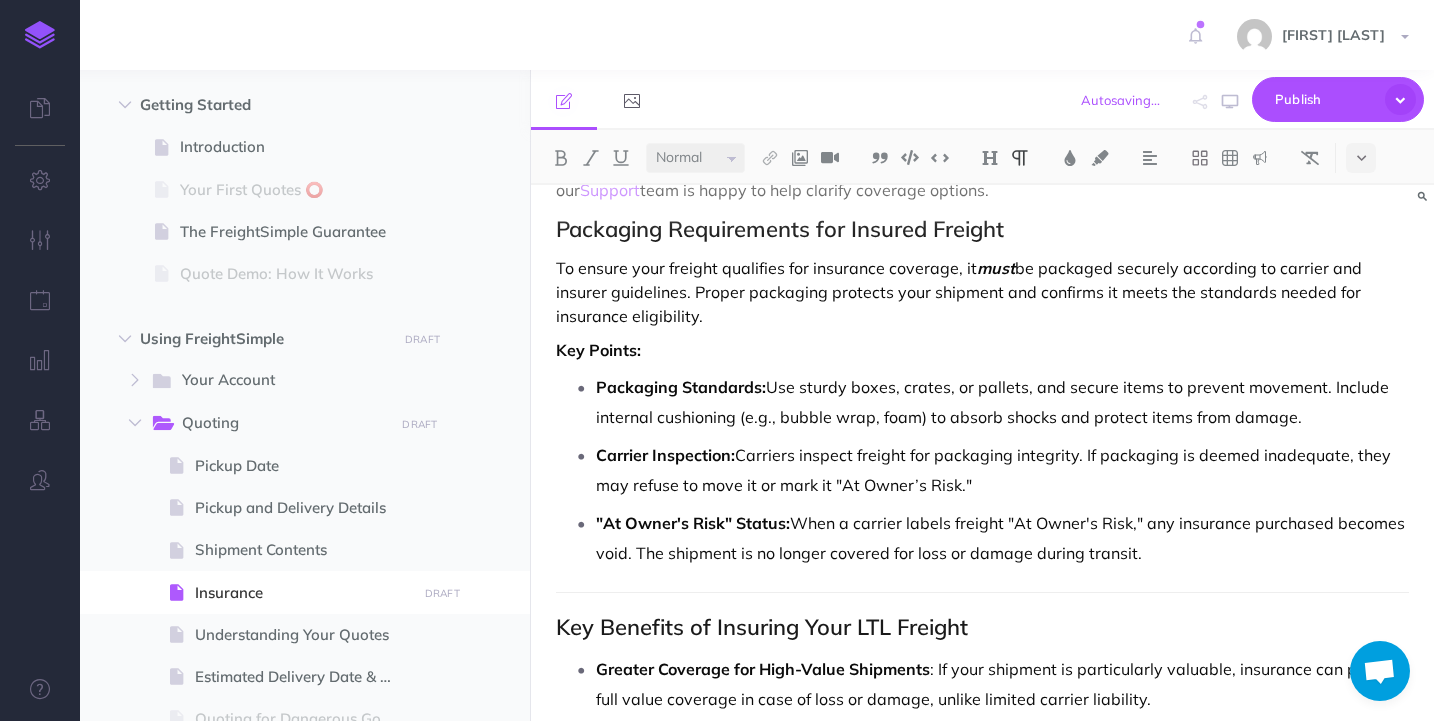 scroll, scrollTop: 3197, scrollLeft: 0, axis: vertical 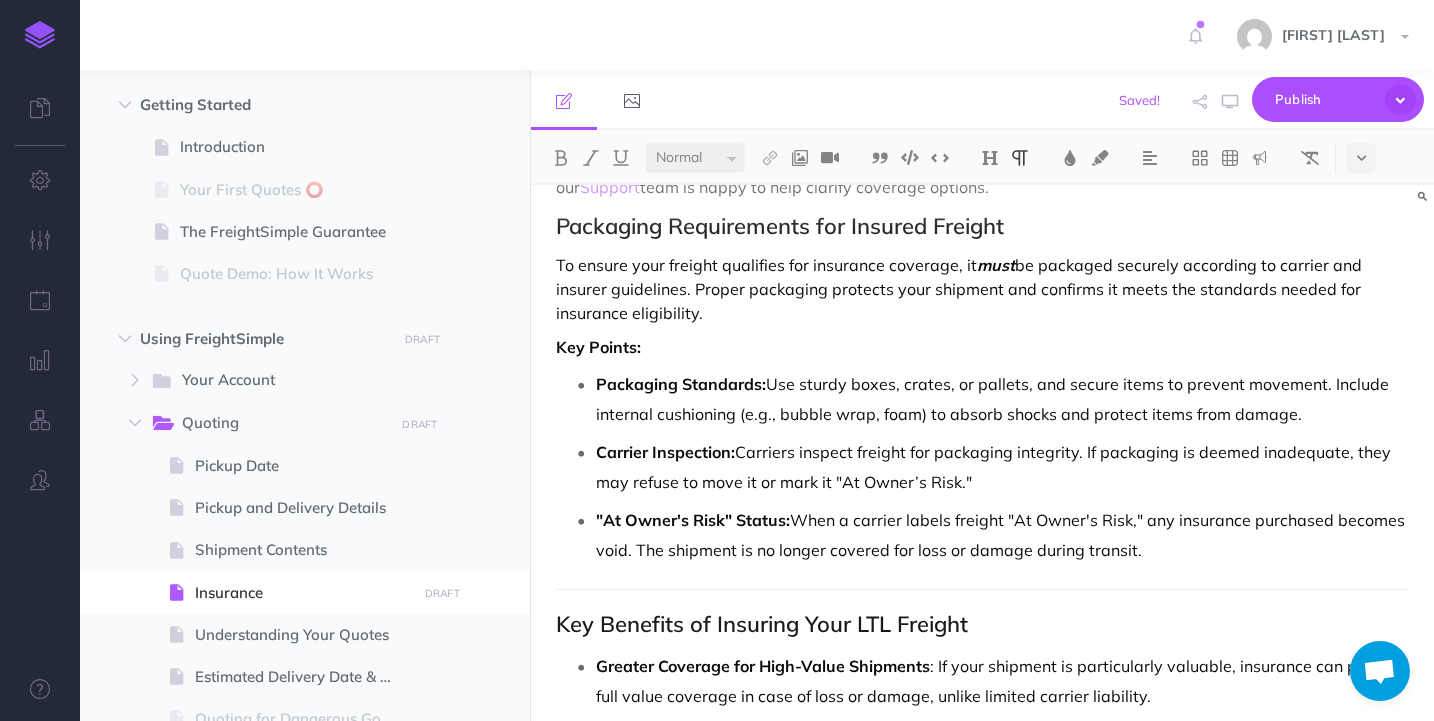 click on "Carrier Inspection:  Carriers inspect freight for packaging integrity. If packaging is deemed inadequate, they may refuse to move it or mark it "At Owner’s Risk."" at bounding box center (1002, 467) 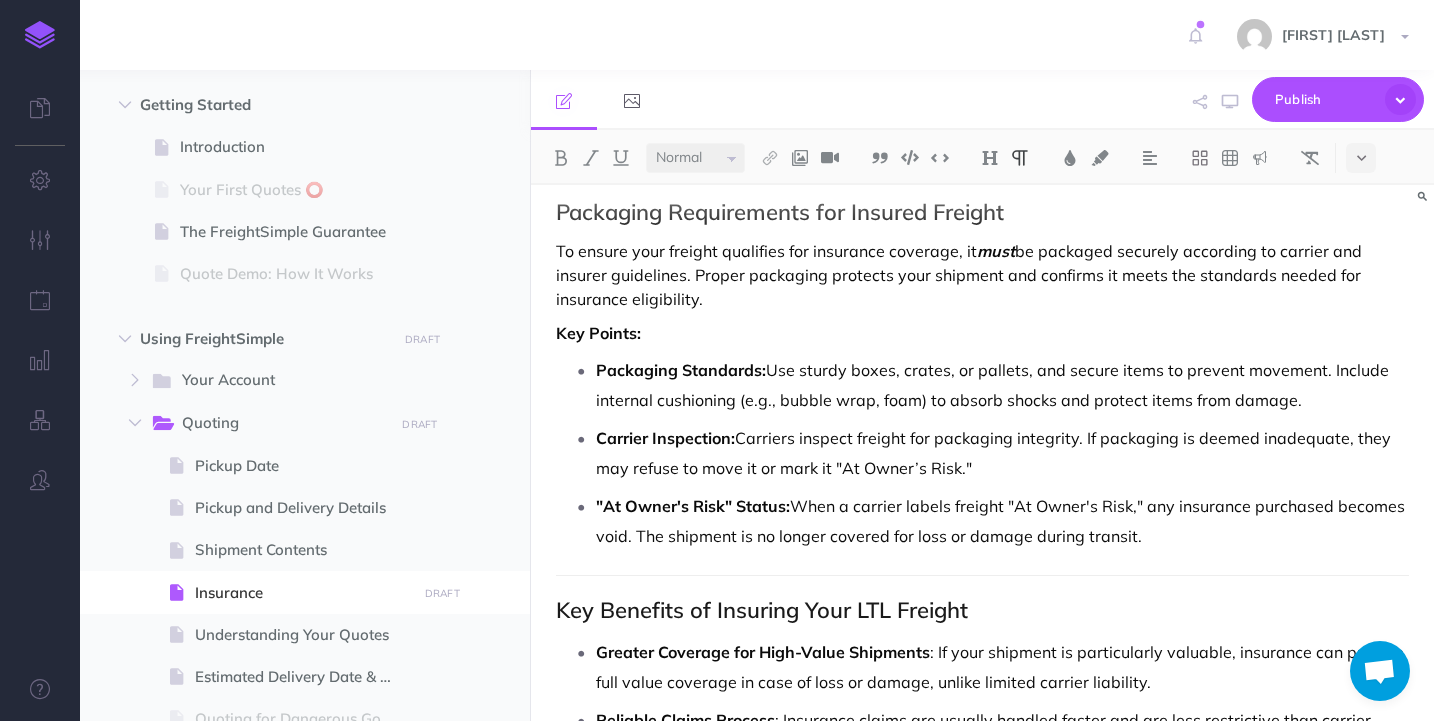 scroll, scrollTop: 3209, scrollLeft: 0, axis: vertical 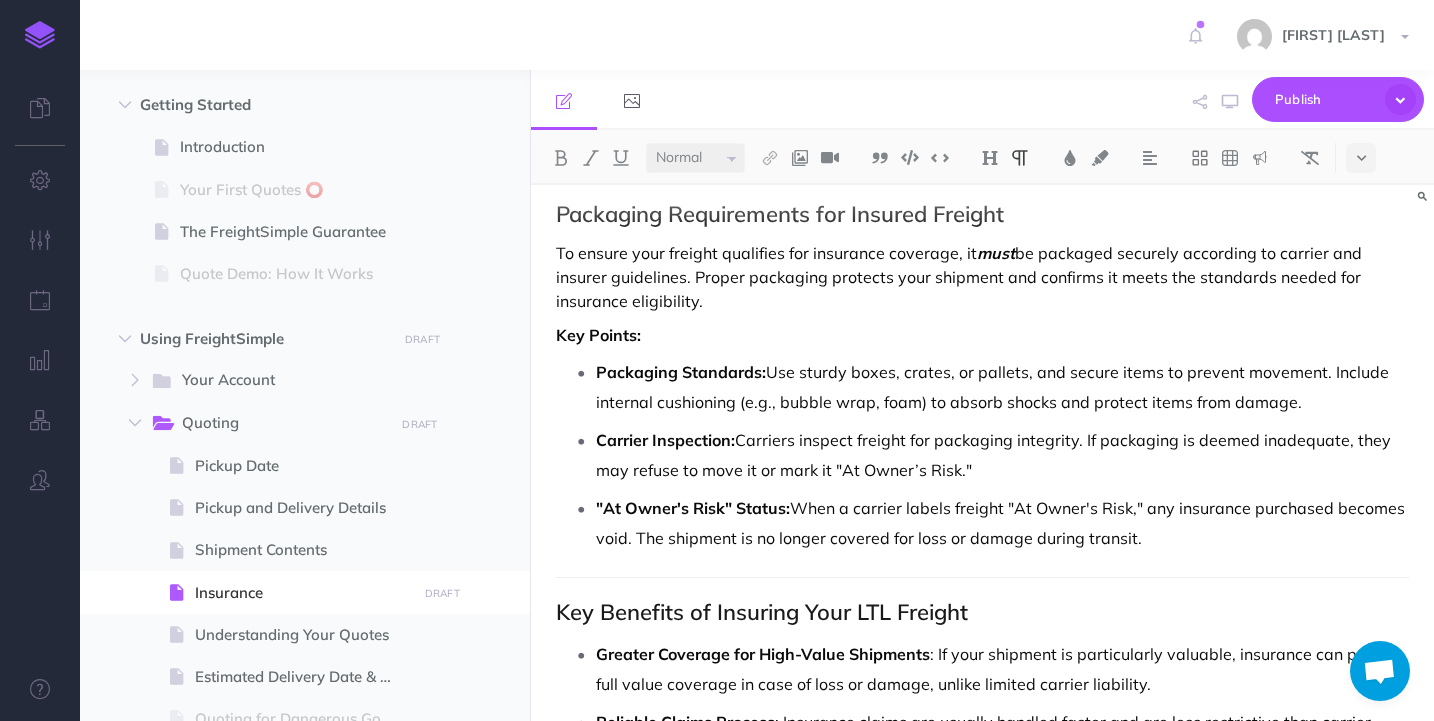 click on "To ensure your freight qualifies for insurance coverage, it  must  be packaged securely according to carrier and insurer guidelines. Proper packaging protects your shipment and confirms it meets the standards needed for insurance eligibility." at bounding box center (982, 277) 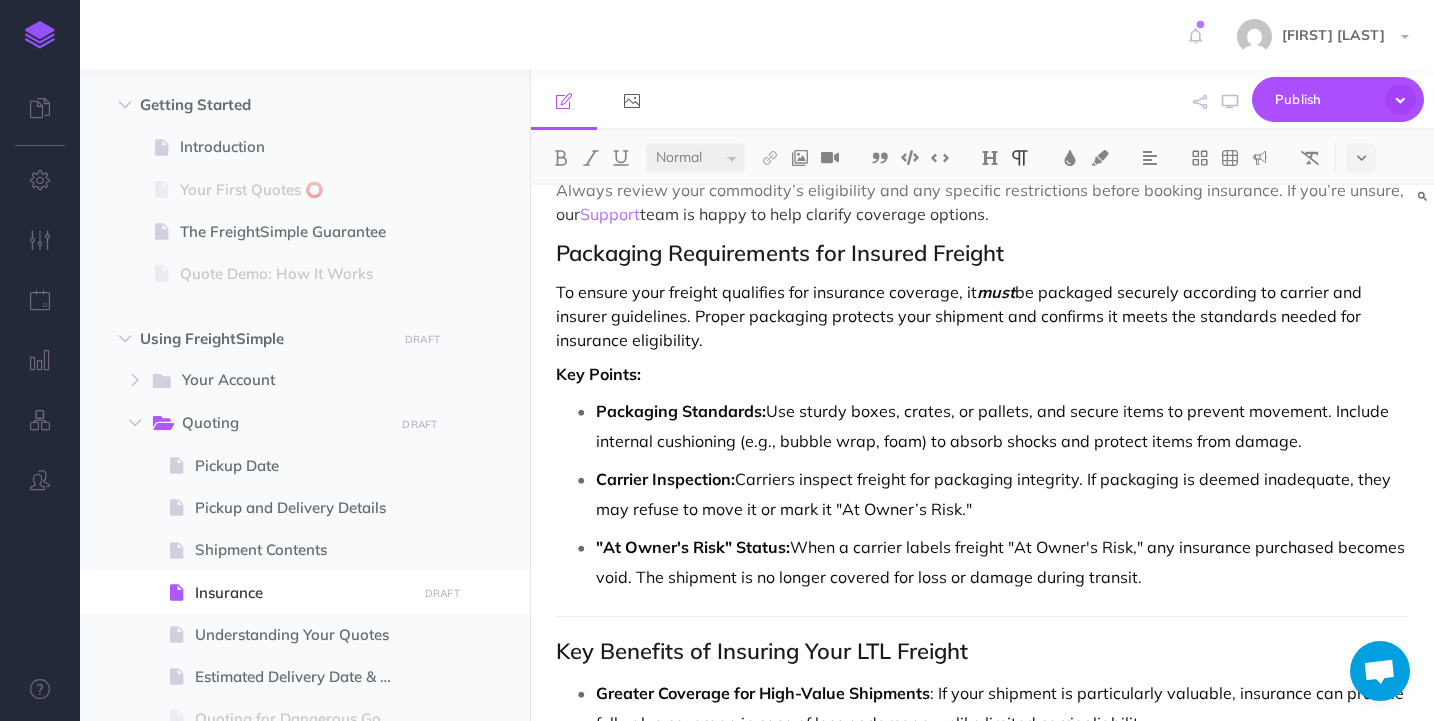 scroll, scrollTop: 3167, scrollLeft: 0, axis: vertical 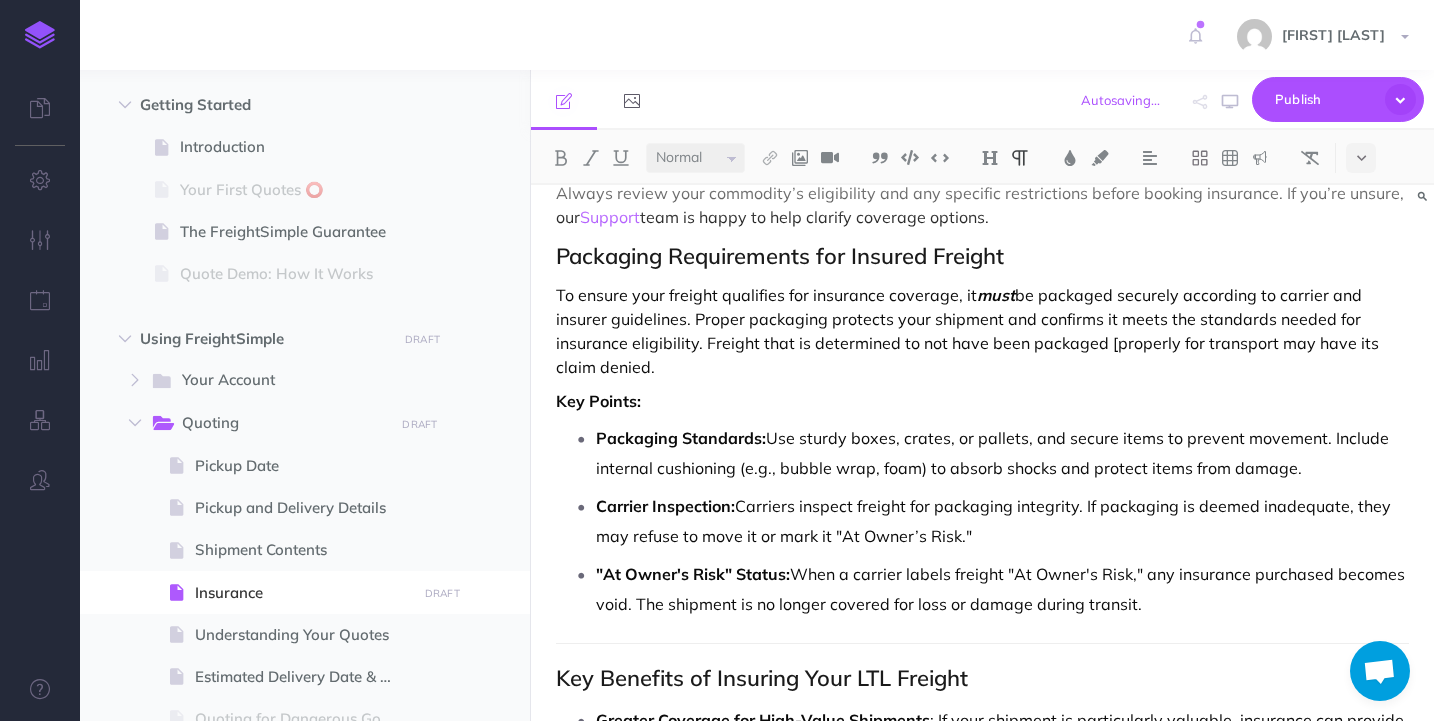 click on "To ensure your freight qualifies for insurance coverage, it  must  be packaged securely according to carrier and insurer guidelines. Proper packaging protects your shipment and confirms it meets the standards needed for insurance eligibility. Freight that is determined to not have been packaged [properly for transport may have its claim denied." at bounding box center (982, 331) 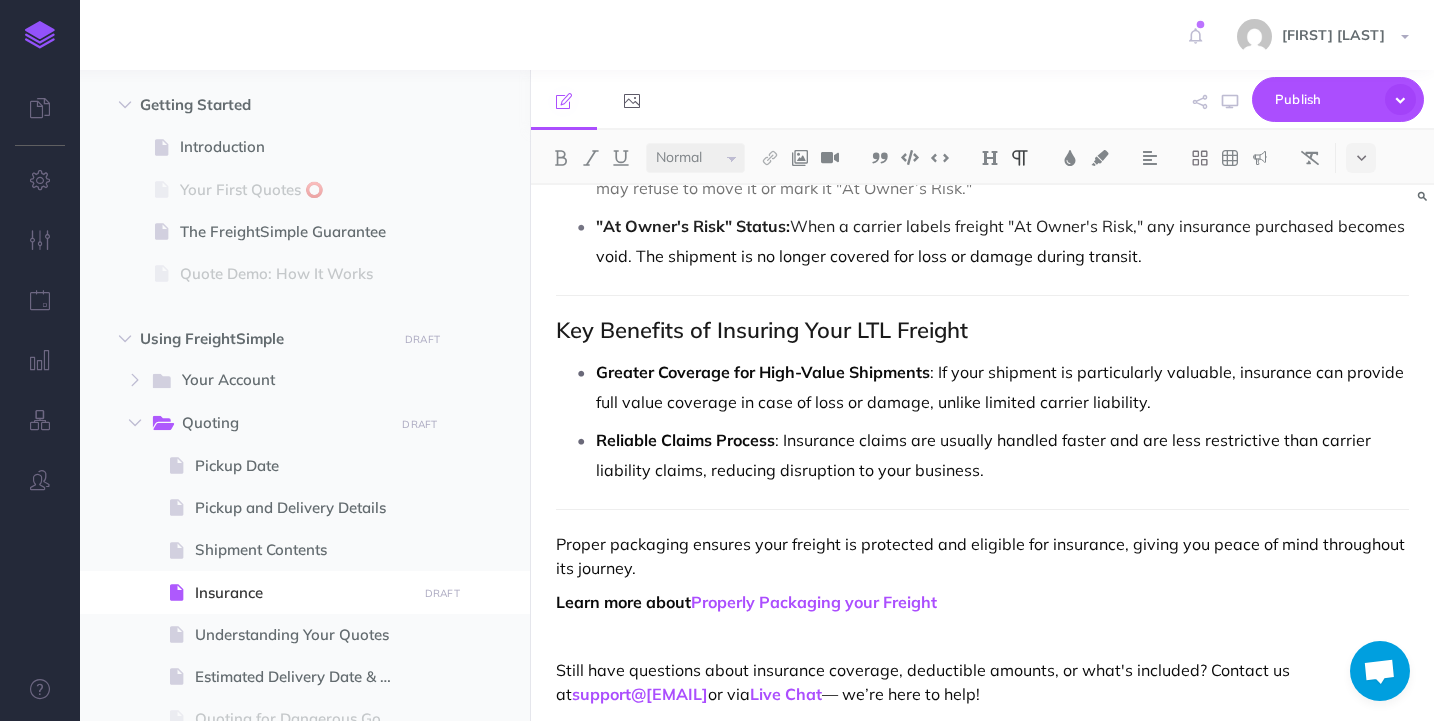 scroll, scrollTop: 3513, scrollLeft: 0, axis: vertical 